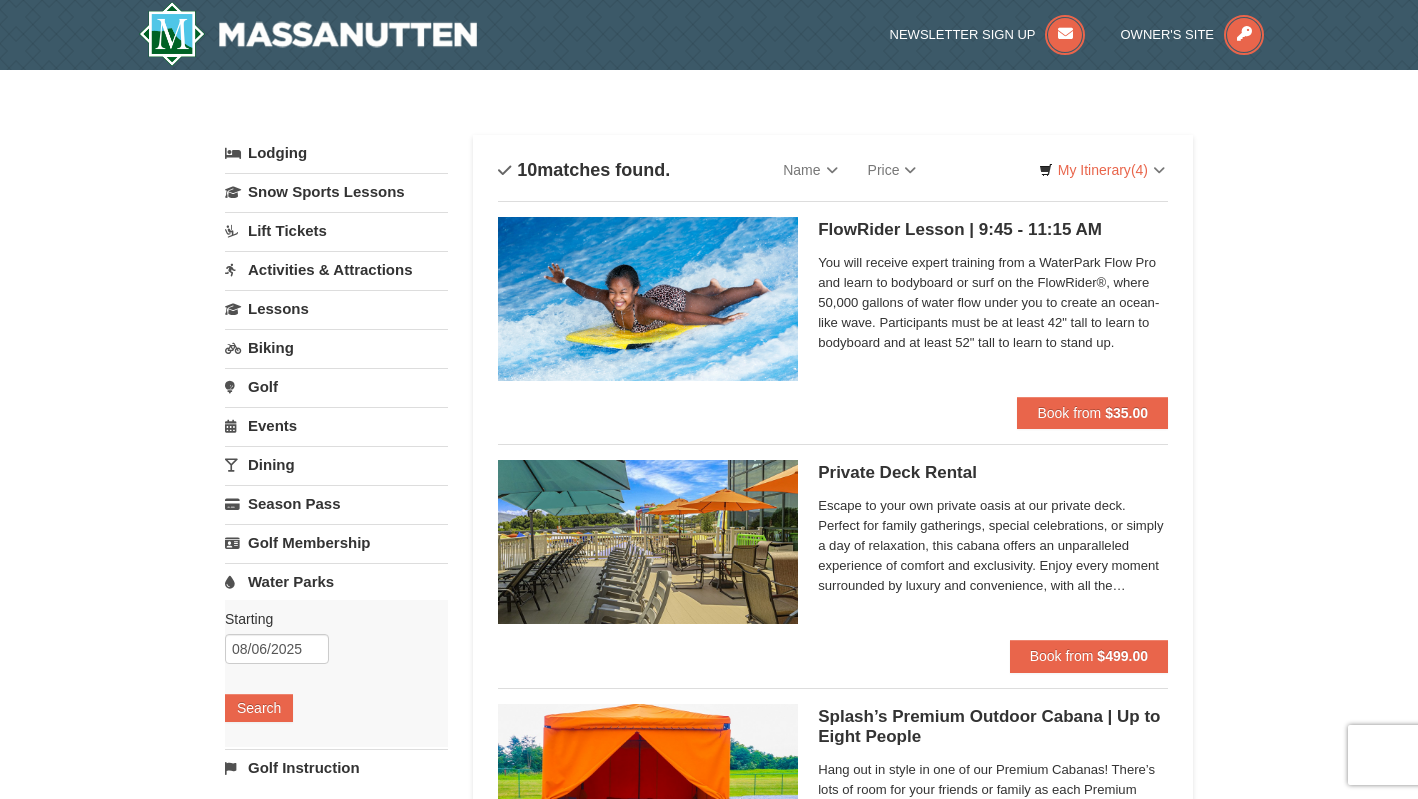 scroll, scrollTop: 0, scrollLeft: 0, axis: both 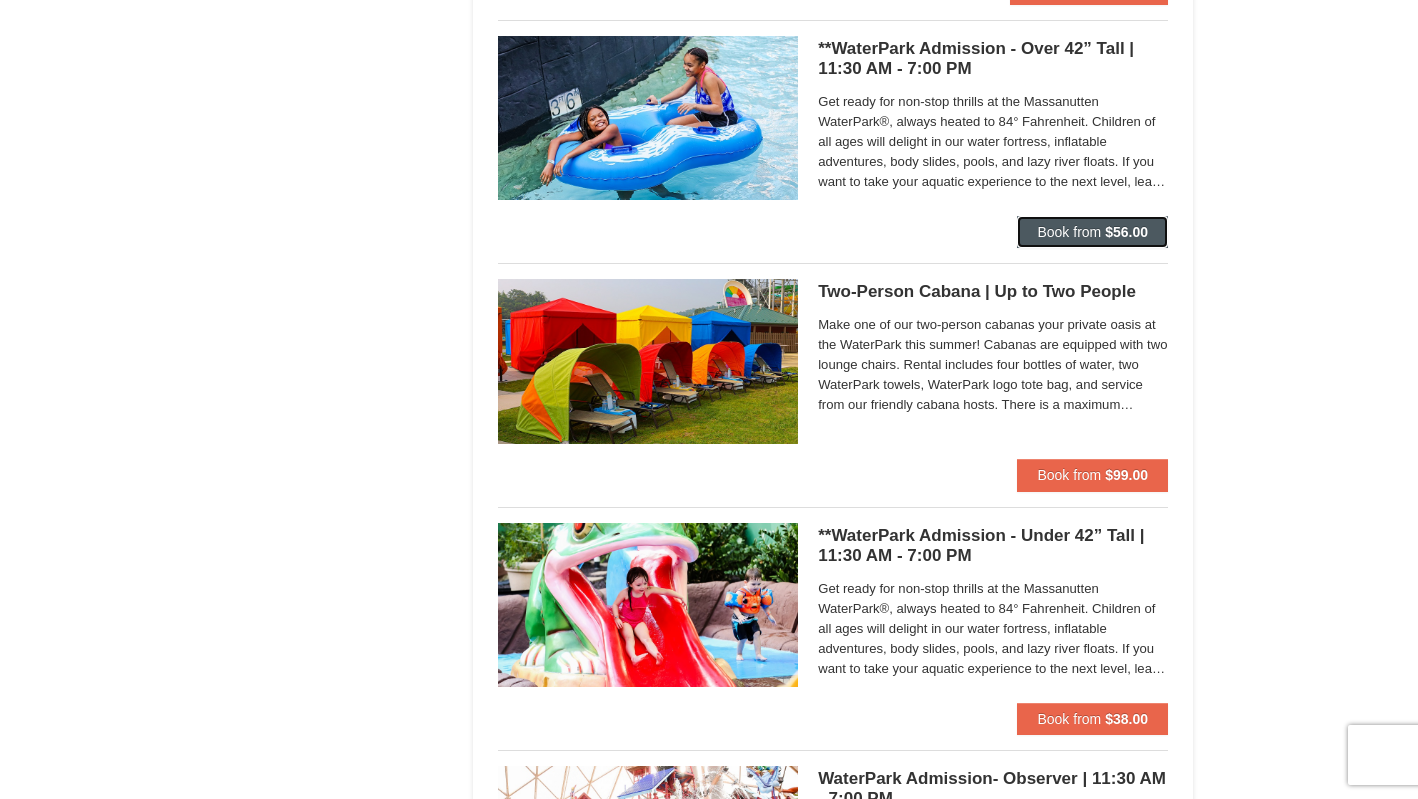 click on "Book from" at bounding box center (1069, 232) 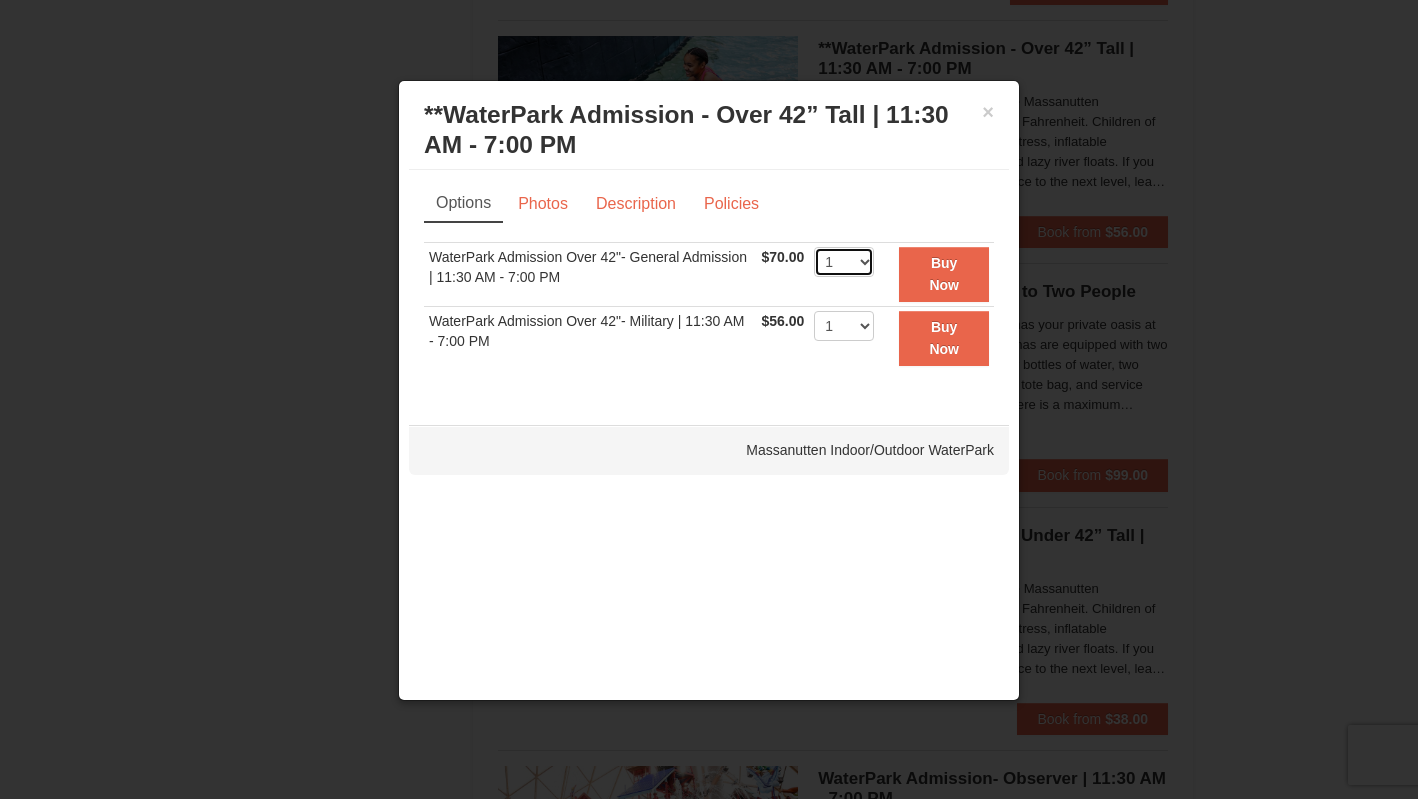 click on "1
2
3
4
5
6
7
8
9
10
11
12
13
14
15
16
17
18
19
20
21 22" at bounding box center [844, 262] 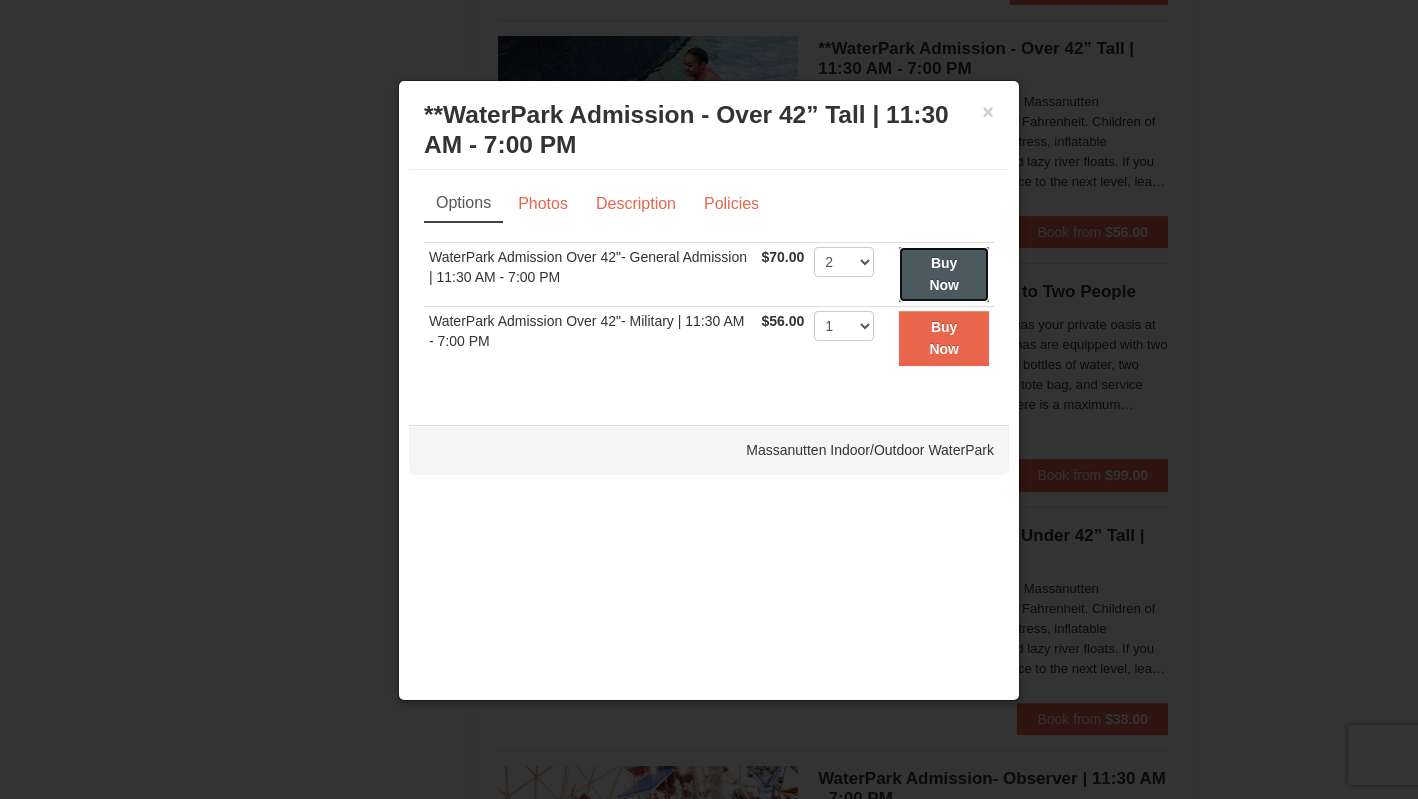 click on "Buy Now" at bounding box center (944, 274) 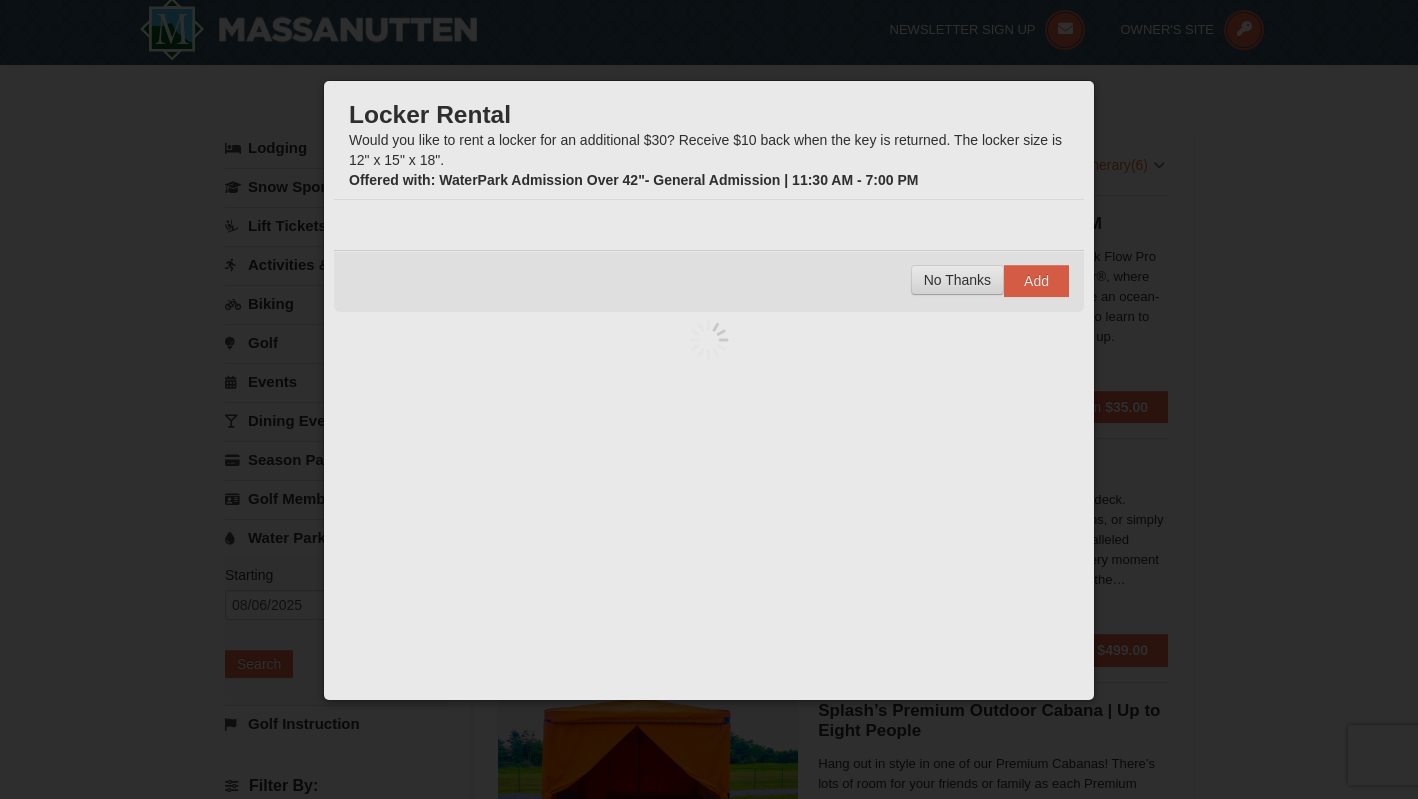 scroll, scrollTop: 6, scrollLeft: 0, axis: vertical 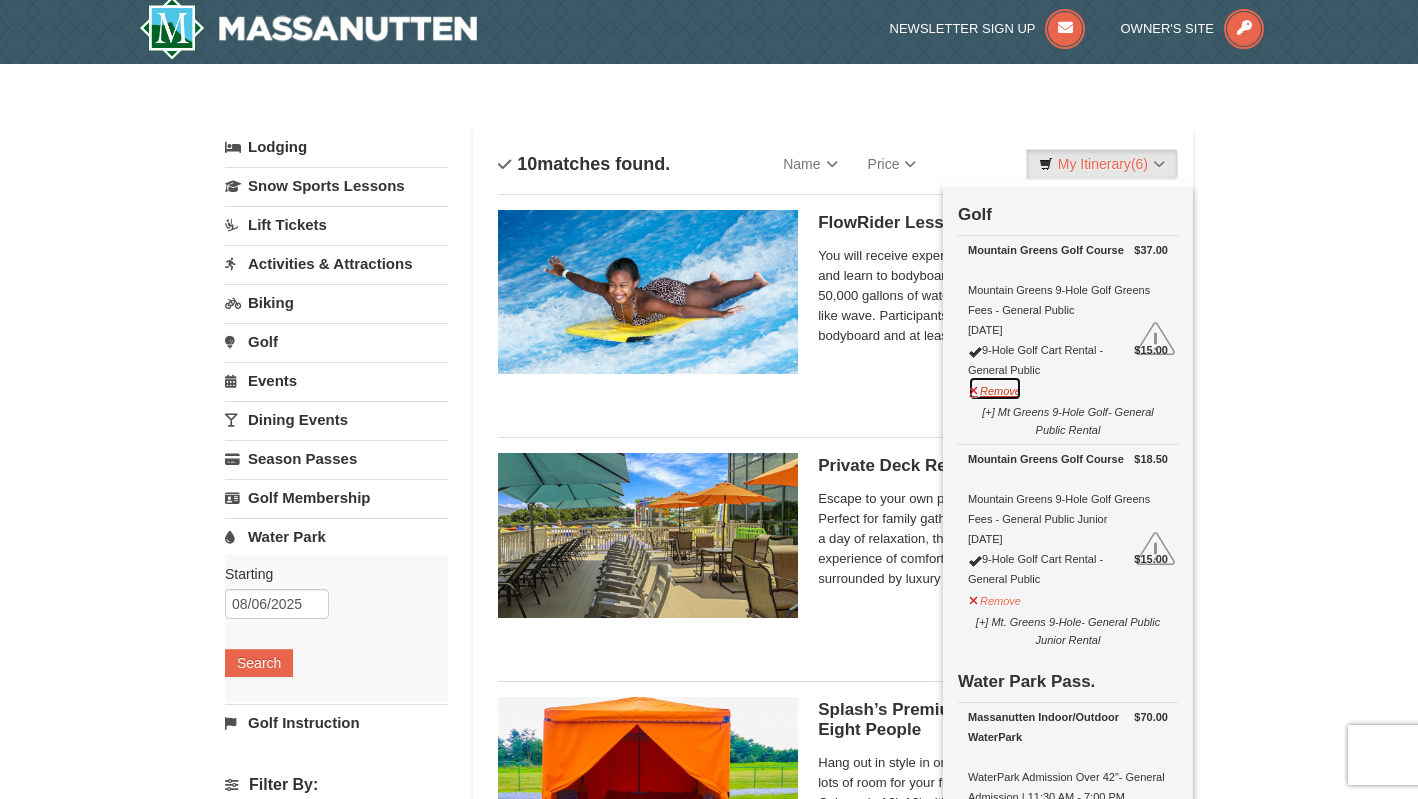 click on "Remove" at bounding box center (995, 388) 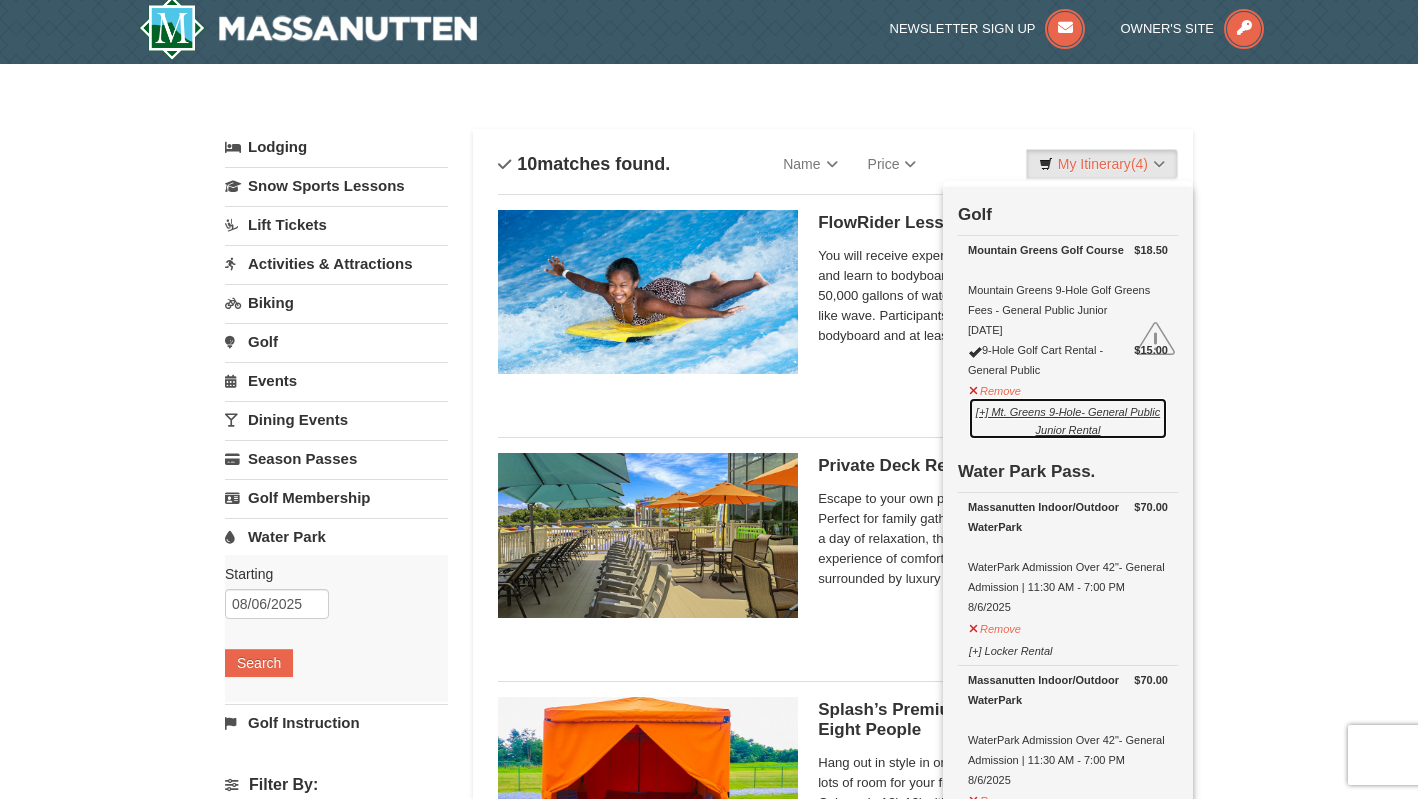 click on "[+] Mt. Greens 9-Hole- General Public Junior Rental" at bounding box center (1068, 418) 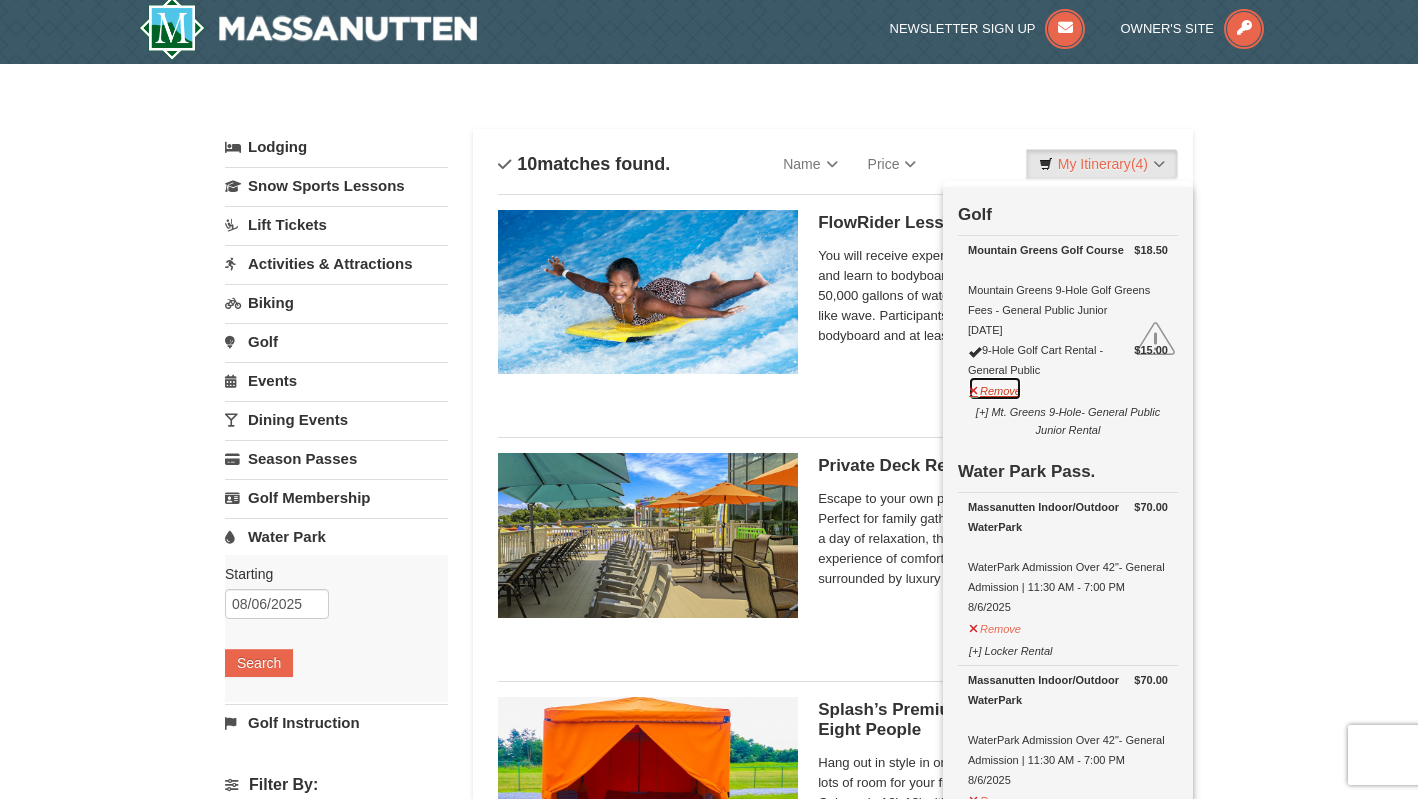click on "Remove" at bounding box center (995, 388) 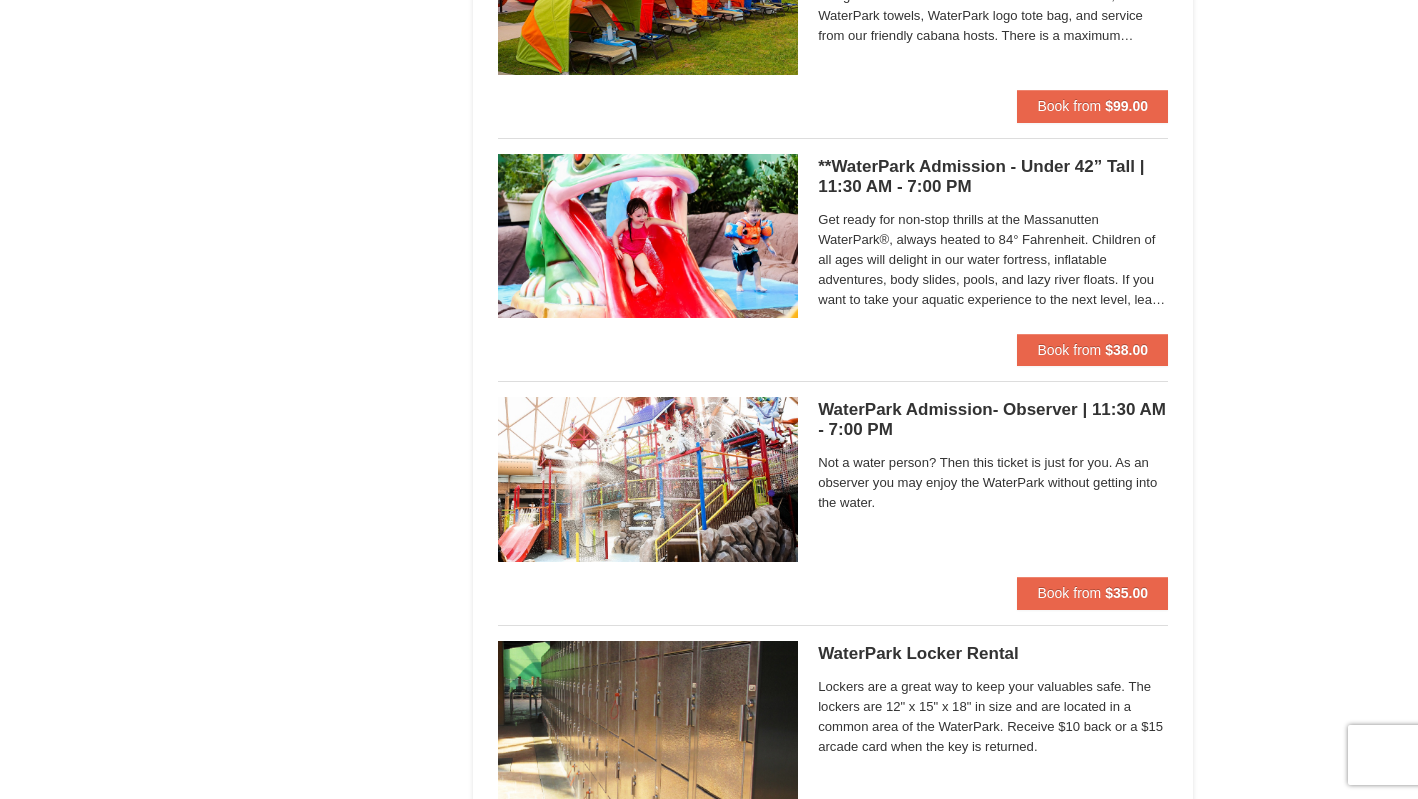 scroll, scrollTop: 1768, scrollLeft: 0, axis: vertical 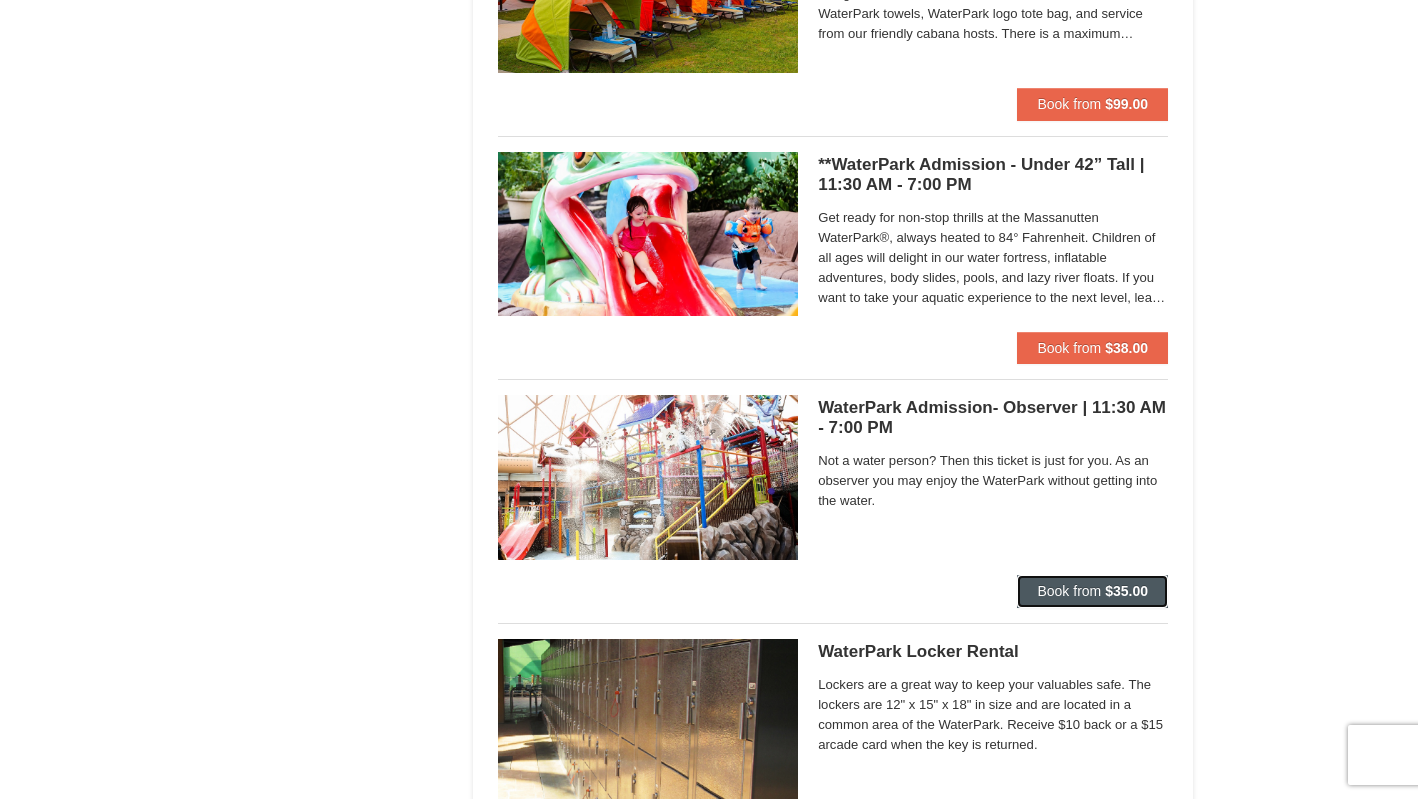click on "Book from" at bounding box center [1069, 591] 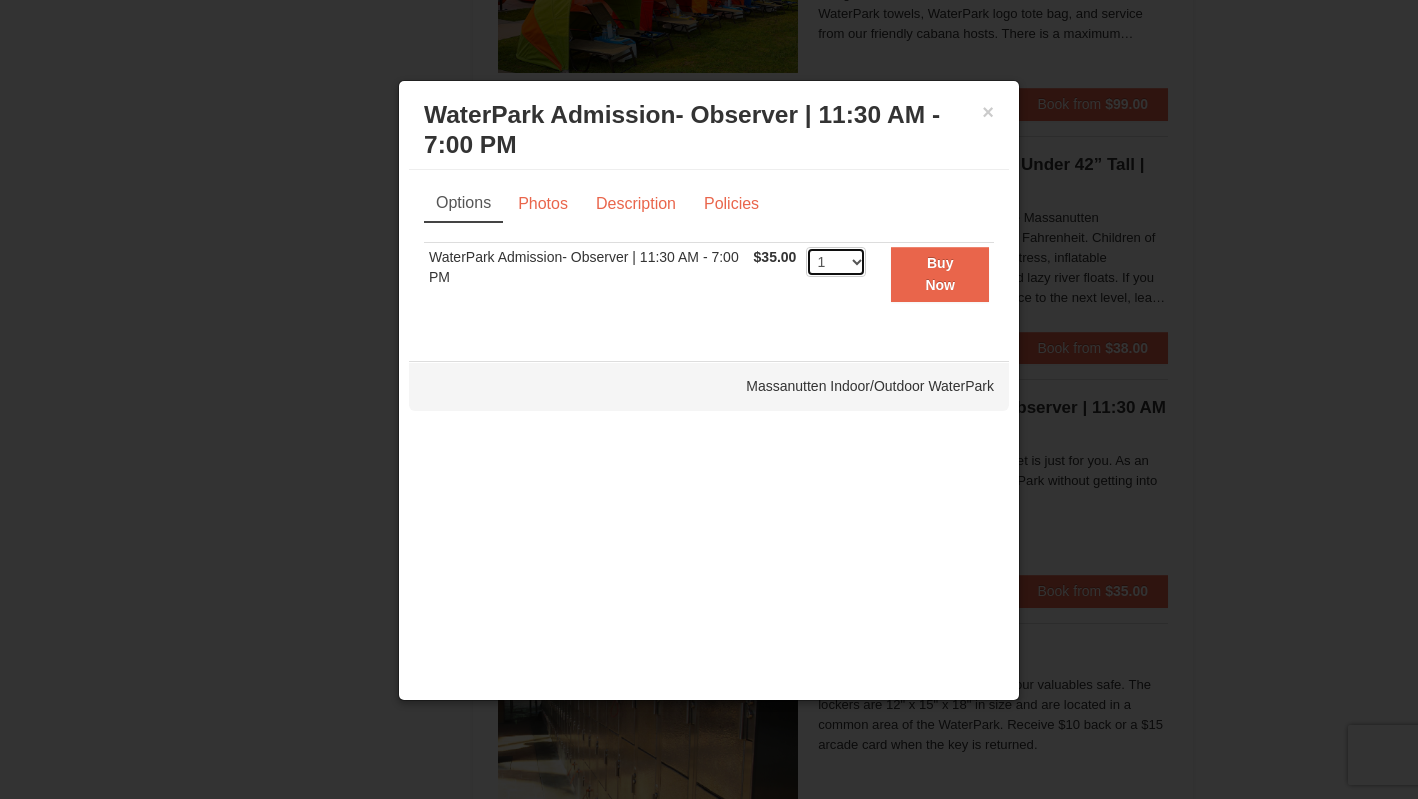 click on "1 2 3 4 5 6 7 8 9 10 11 12 13 14 15 16 17 18 19 20 21 22 23 24 25 26 27 28 29 30 31 32 33 34 35 36 37 38 39 40 41 42 43 44 45 46 47 48 49 50" at bounding box center [836, 262] 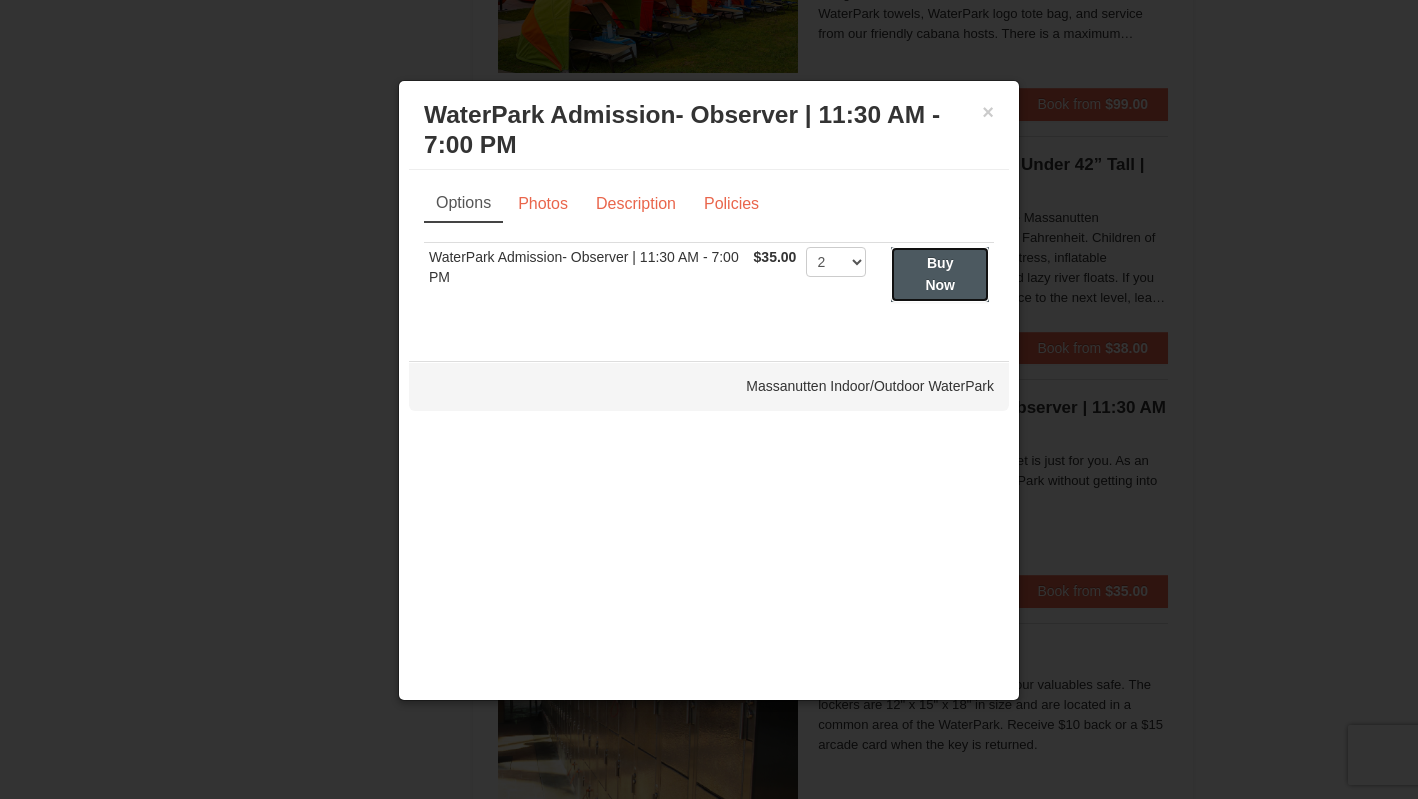 click on "Buy Now" at bounding box center [940, 274] 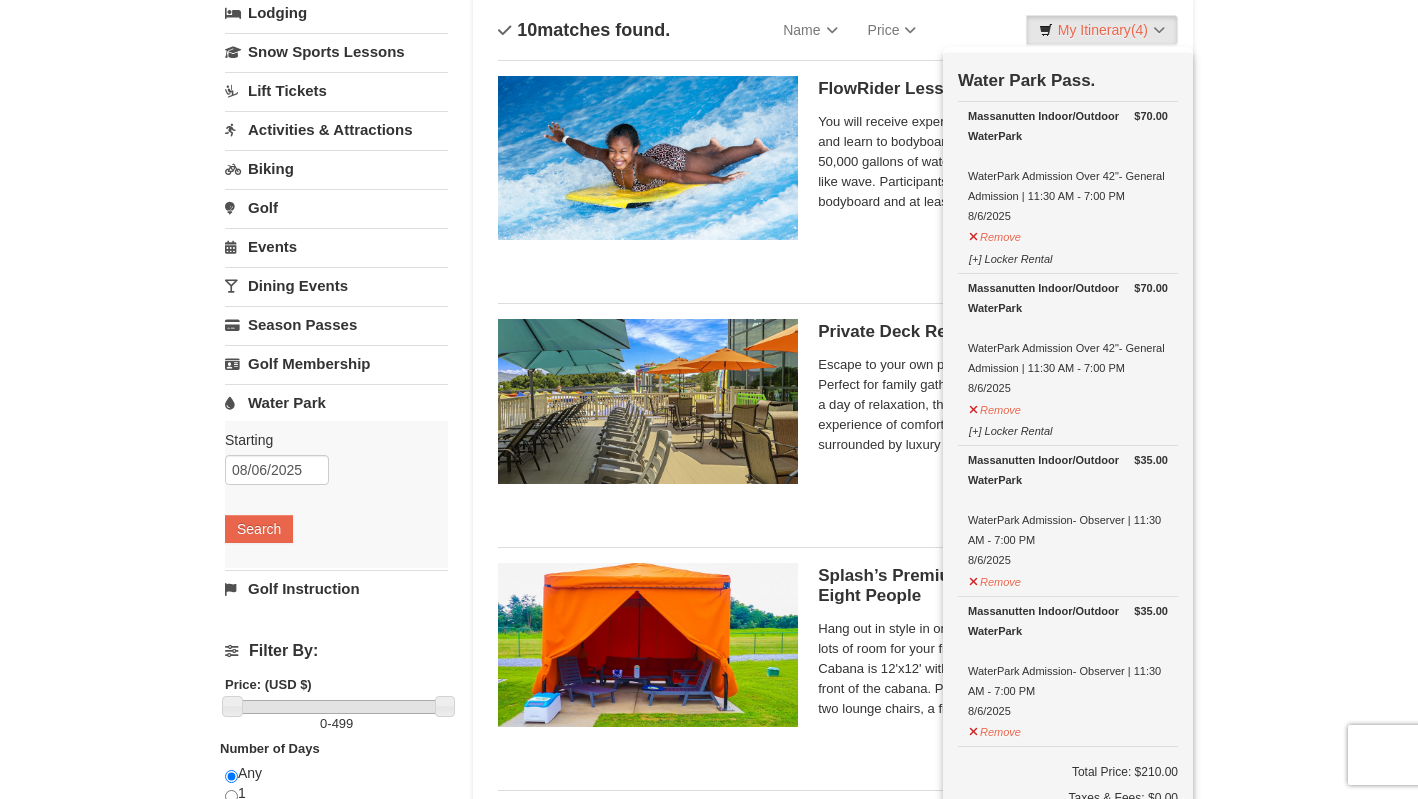 scroll, scrollTop: 0, scrollLeft: 0, axis: both 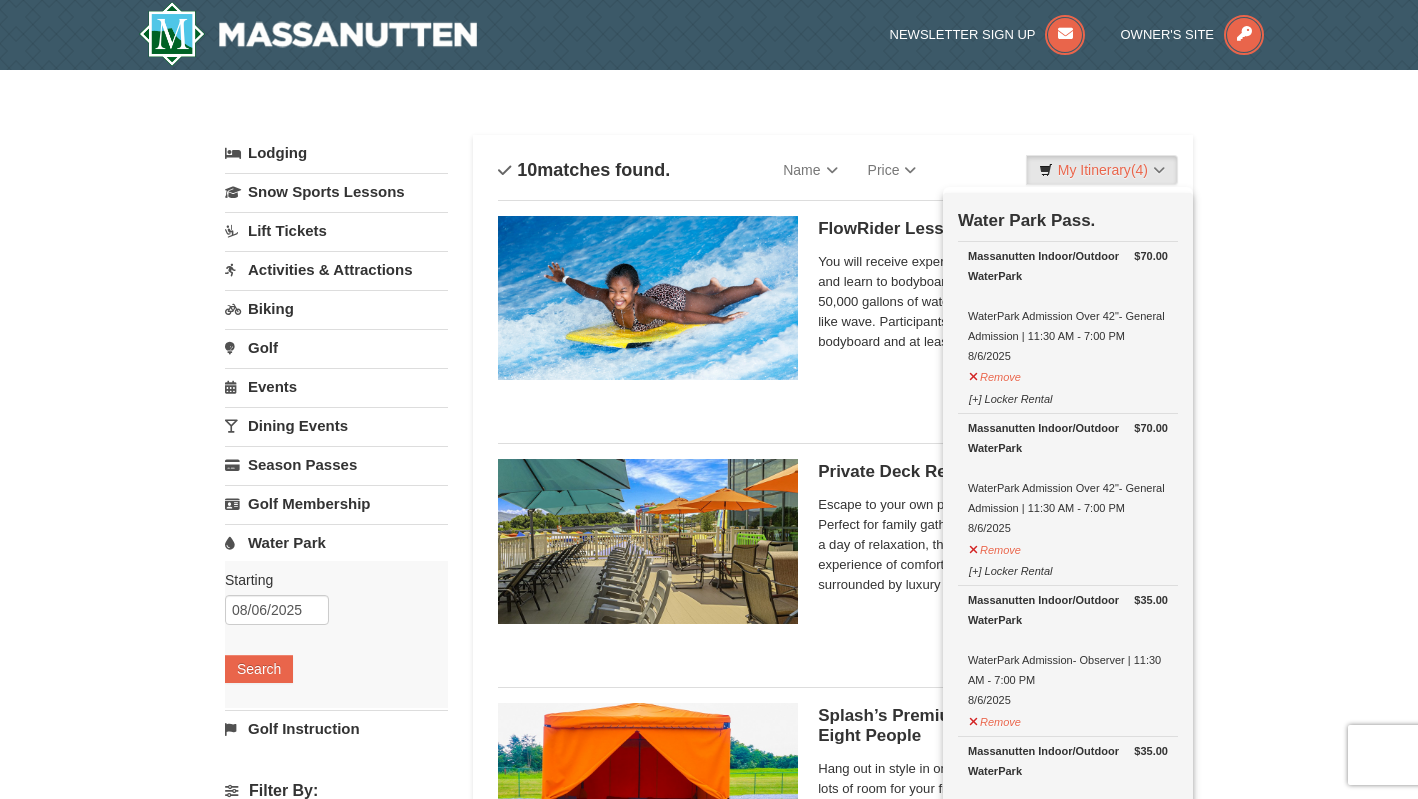 click on "Golf" at bounding box center (336, 347) 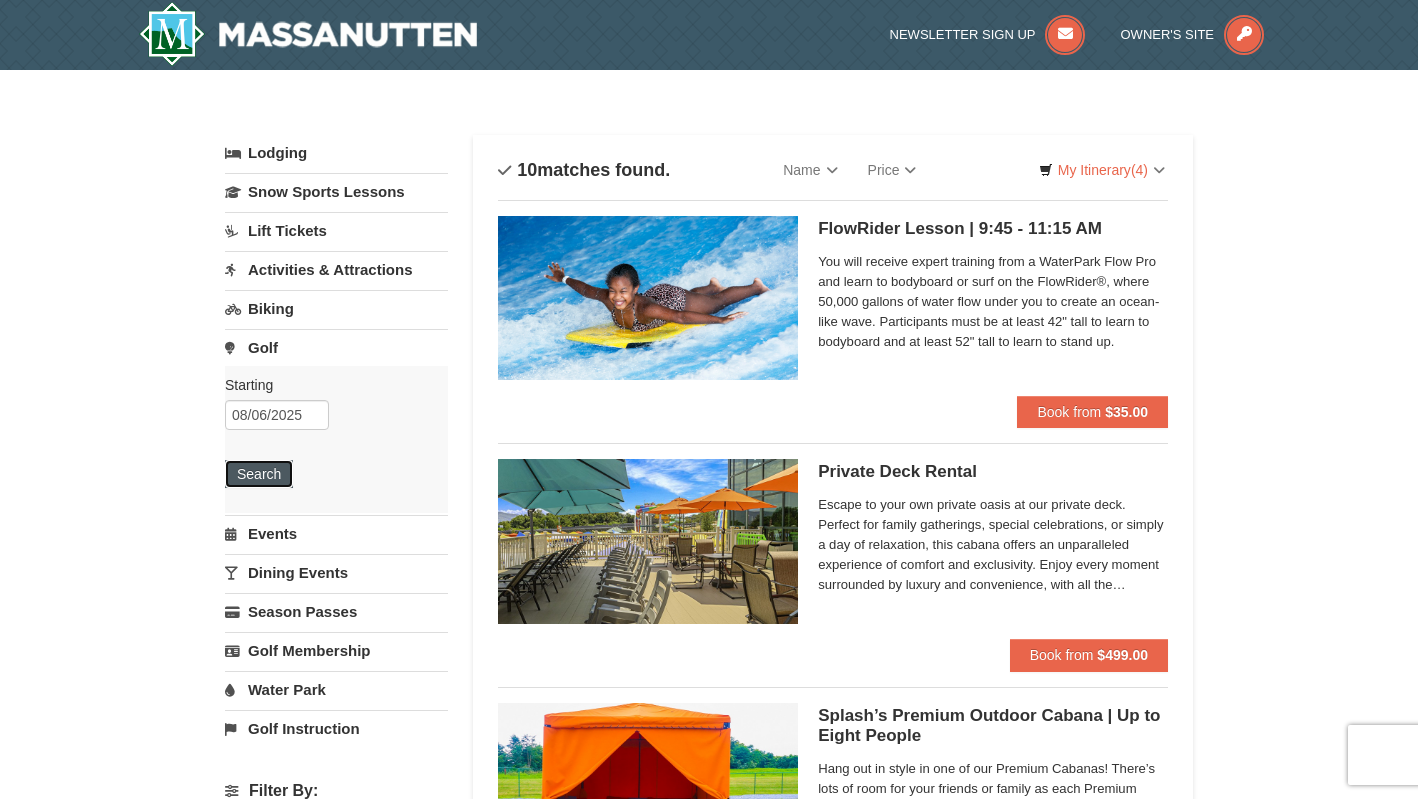 click on "Search" at bounding box center (259, 474) 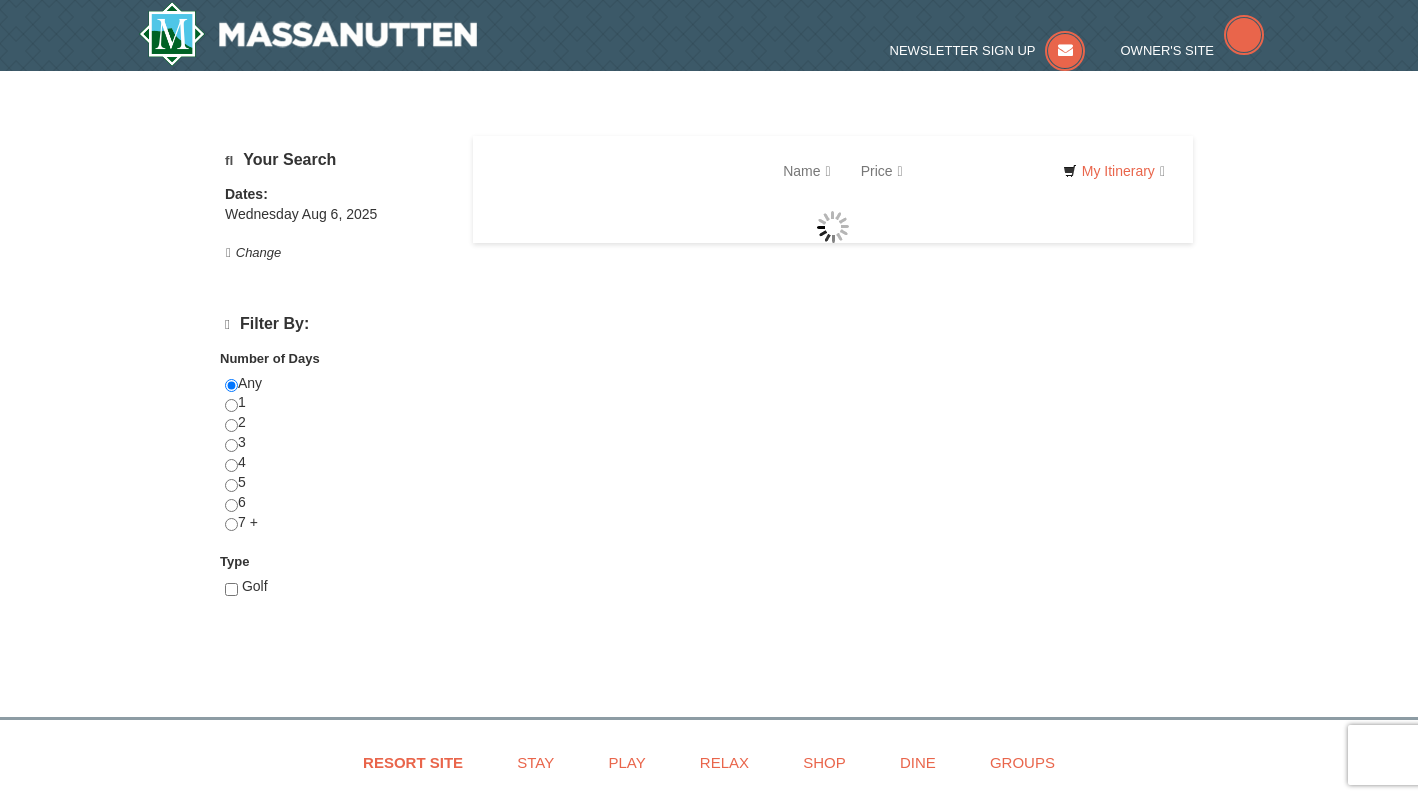 scroll, scrollTop: 0, scrollLeft: 0, axis: both 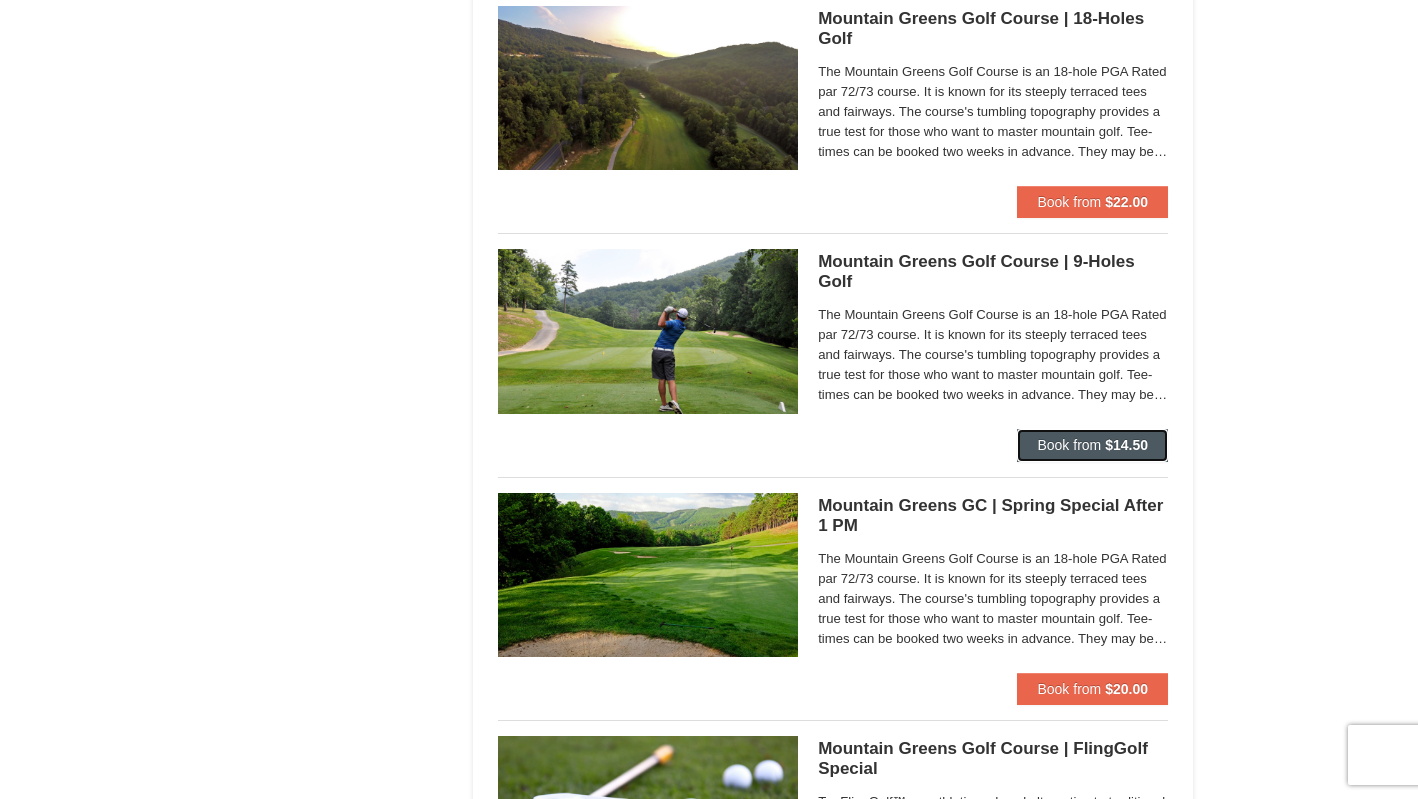 click on "$14.50" at bounding box center (1126, 445) 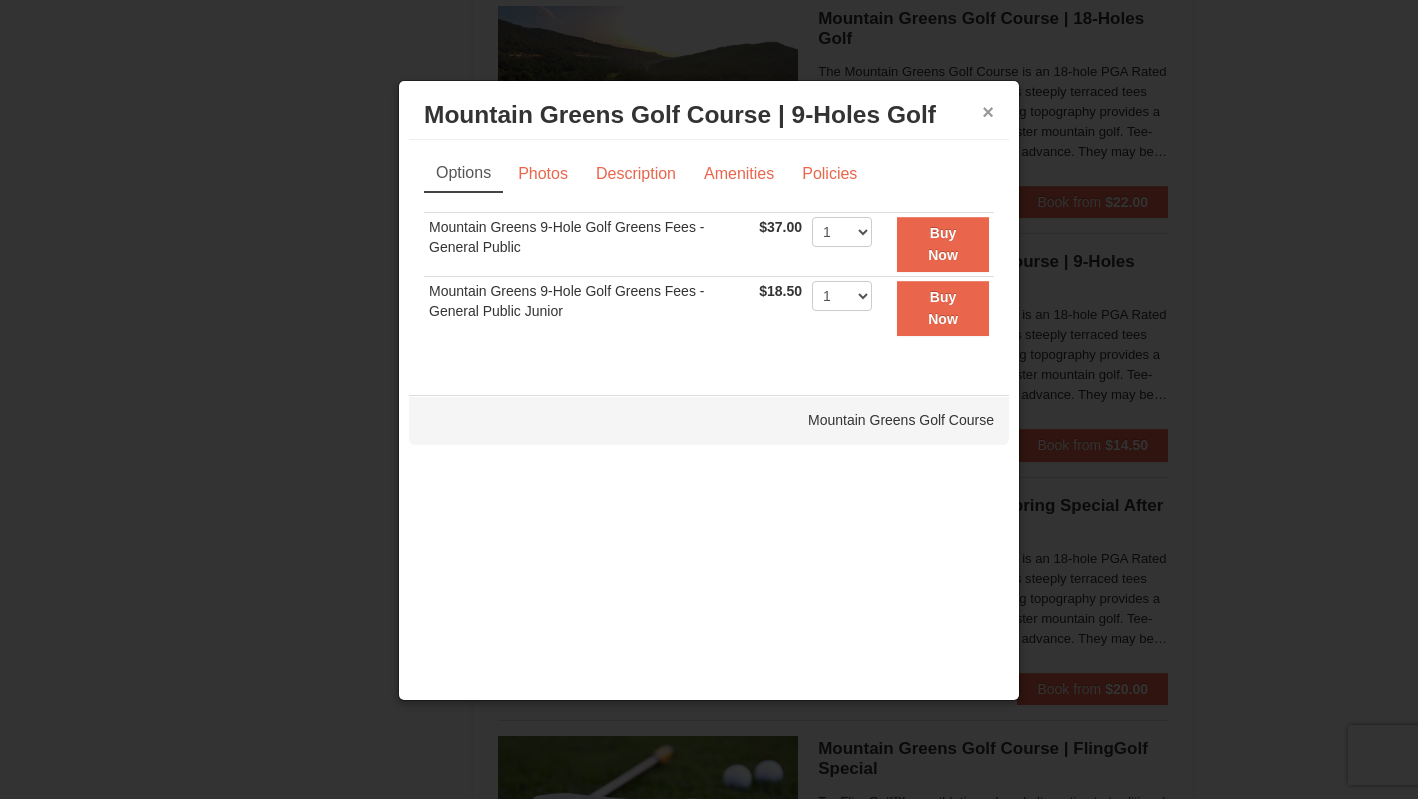 click on "×" at bounding box center (988, 112) 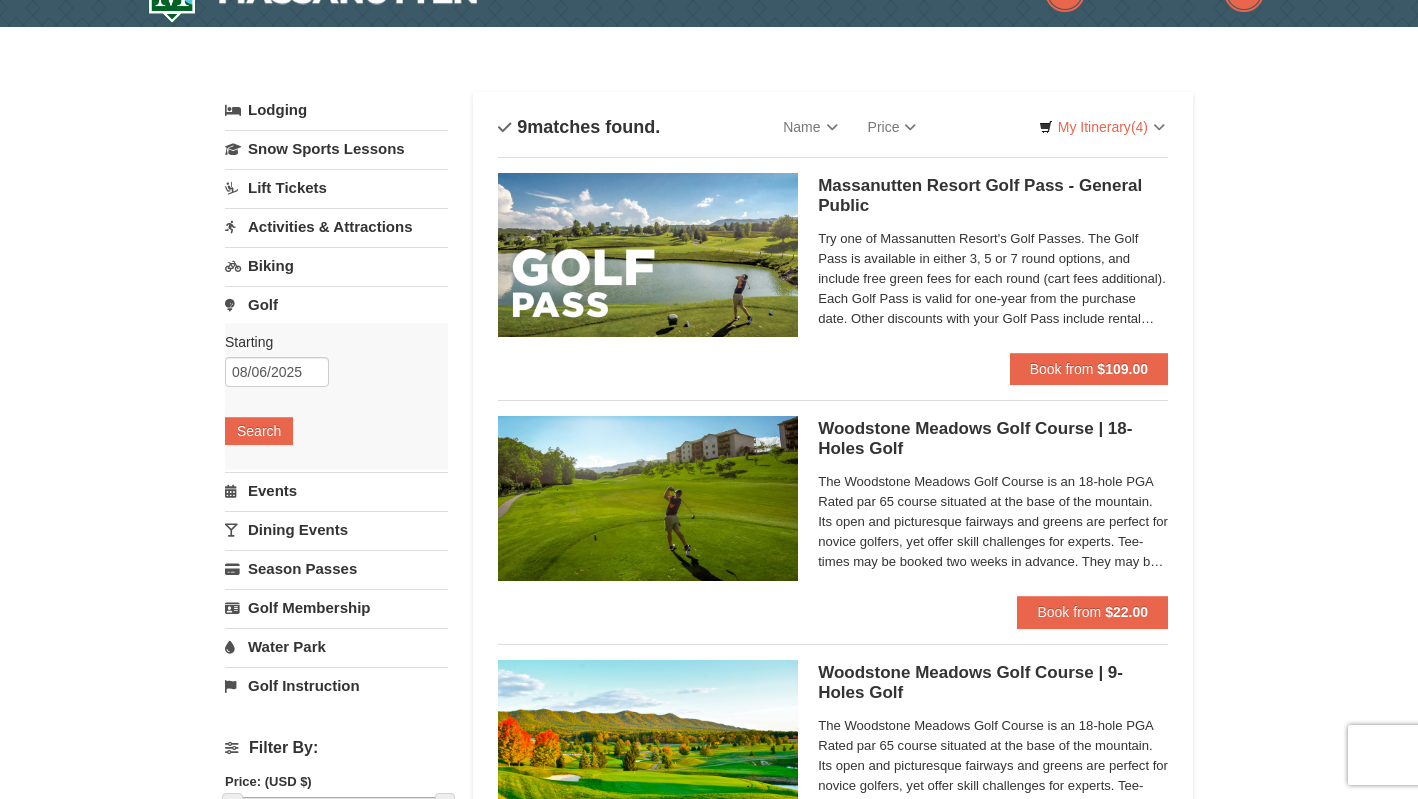 scroll, scrollTop: 0, scrollLeft: 0, axis: both 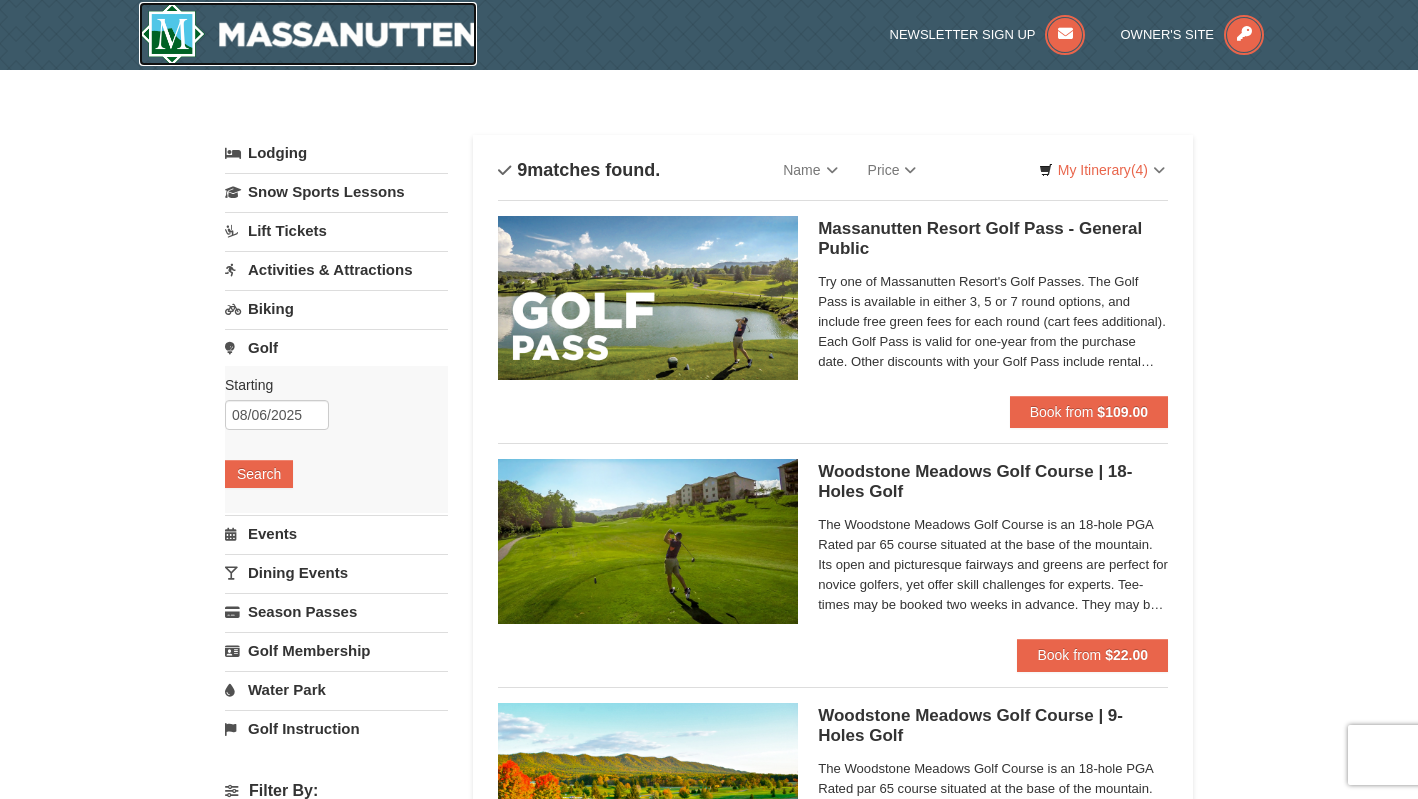 click at bounding box center [308, 34] 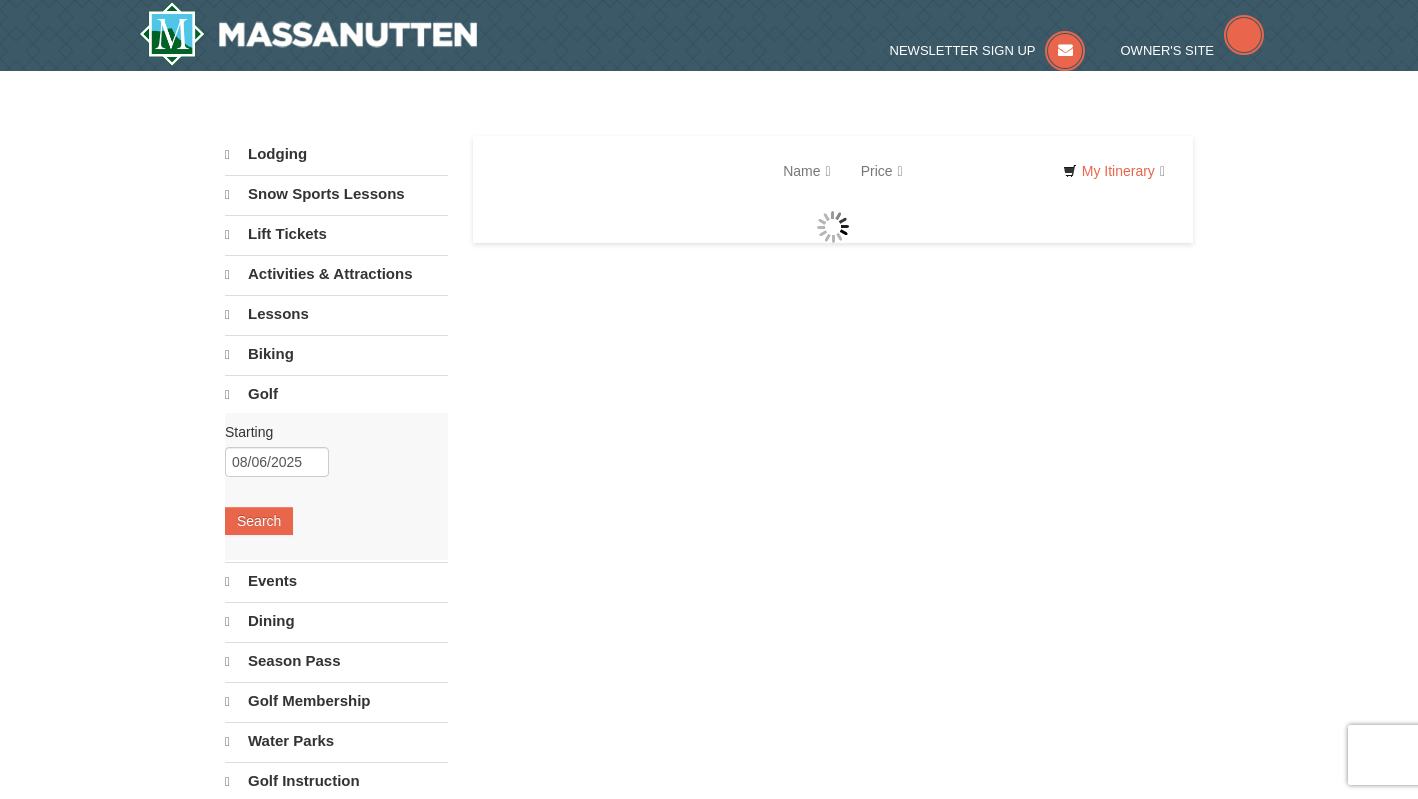 scroll, scrollTop: 0, scrollLeft: 0, axis: both 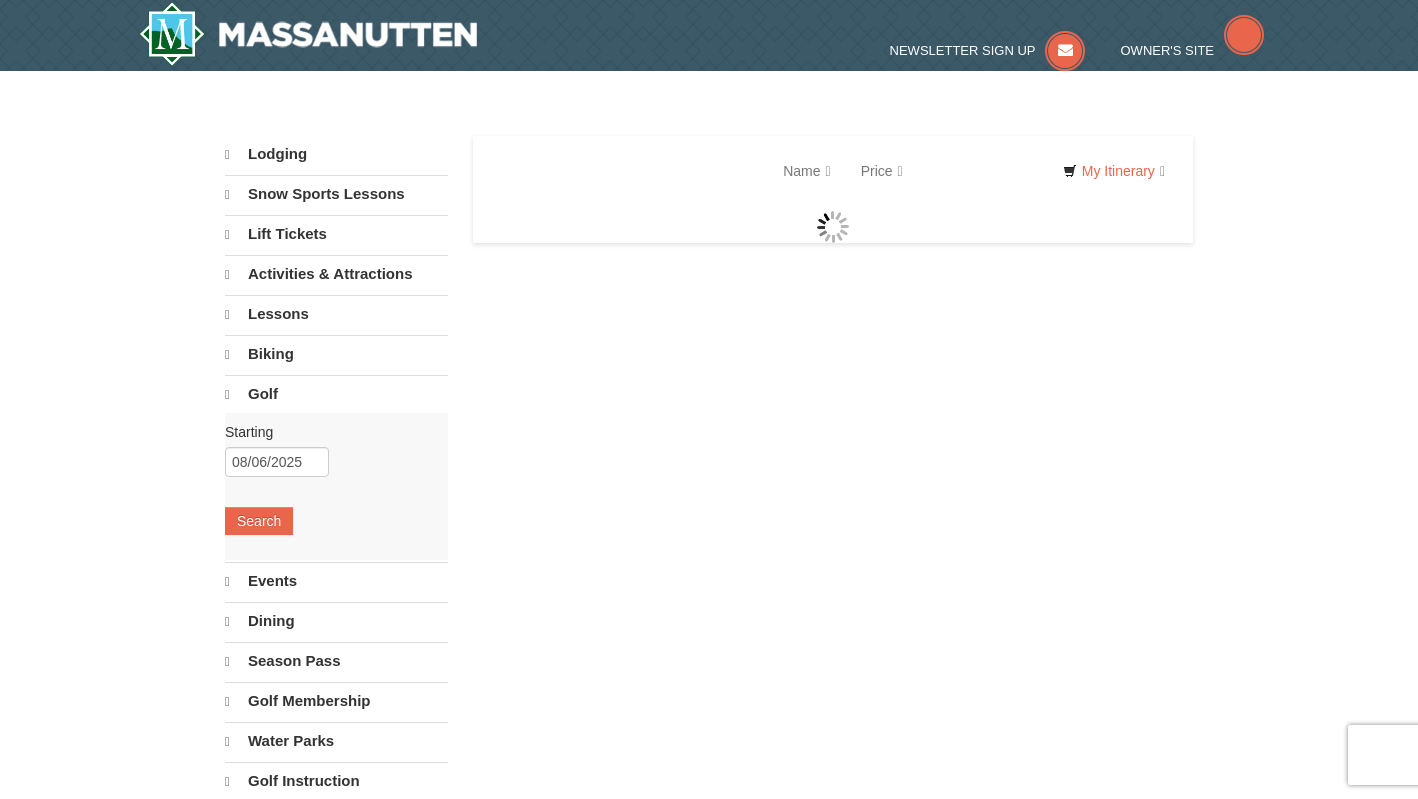 select on "8" 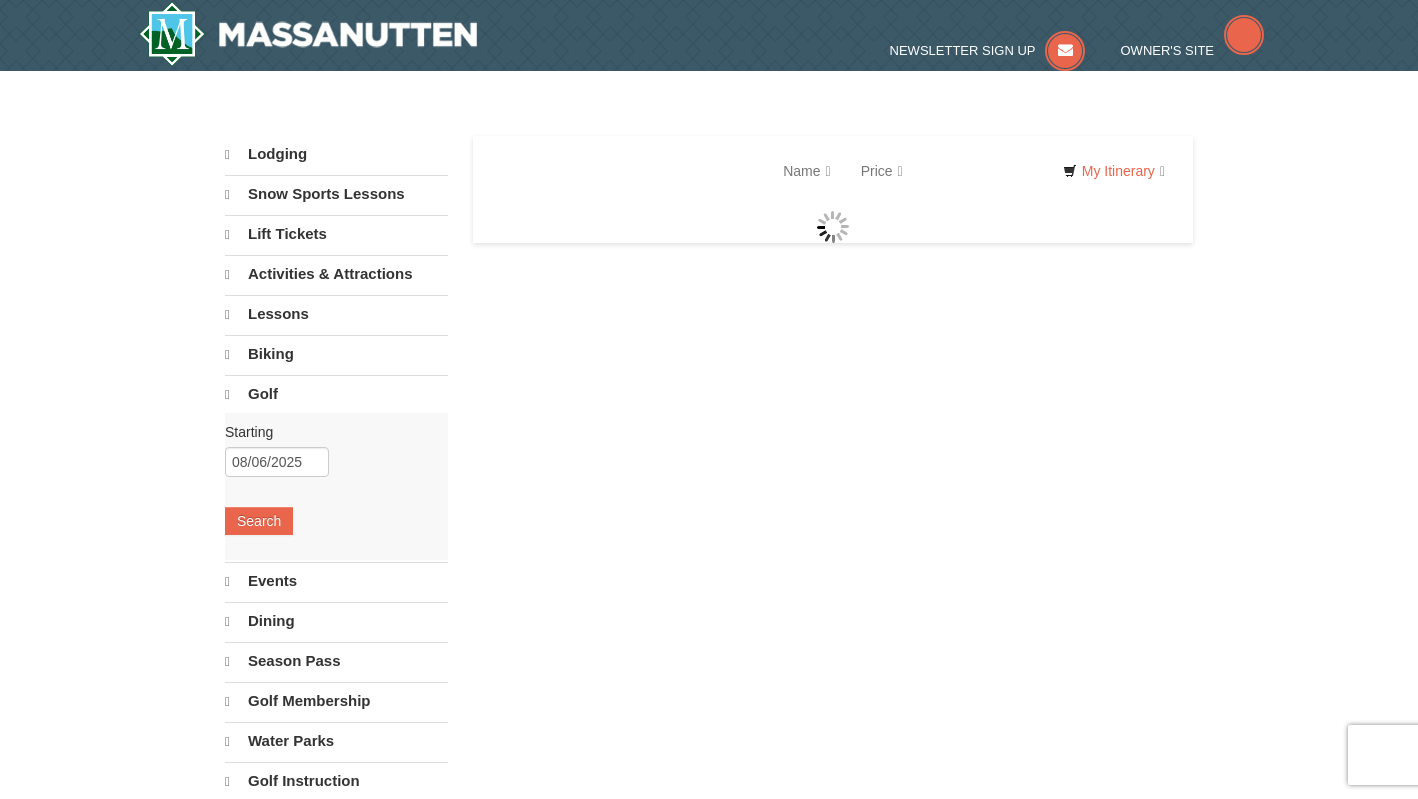 select on "8" 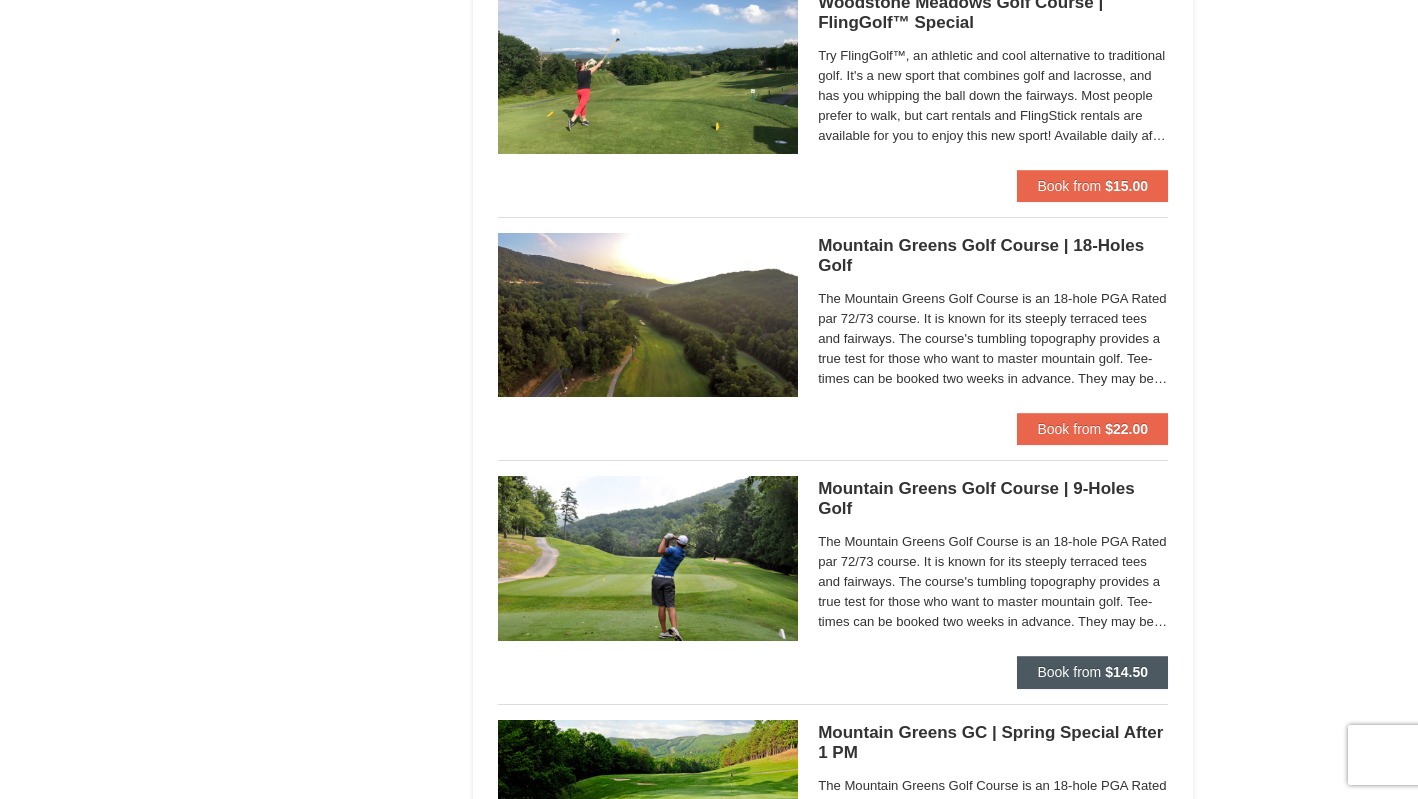 scroll, scrollTop: 1225, scrollLeft: 0, axis: vertical 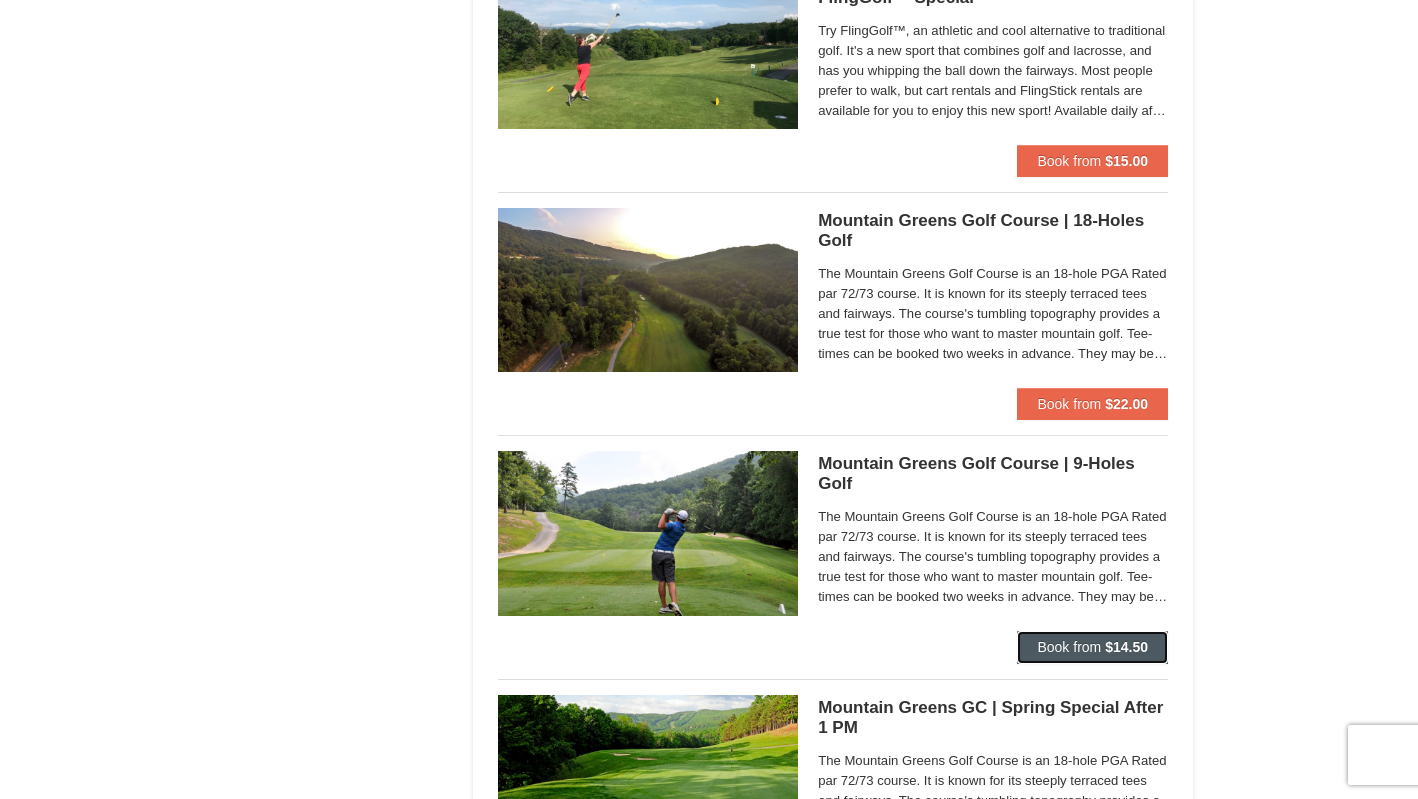 click on "$14.50" at bounding box center (1126, 647) 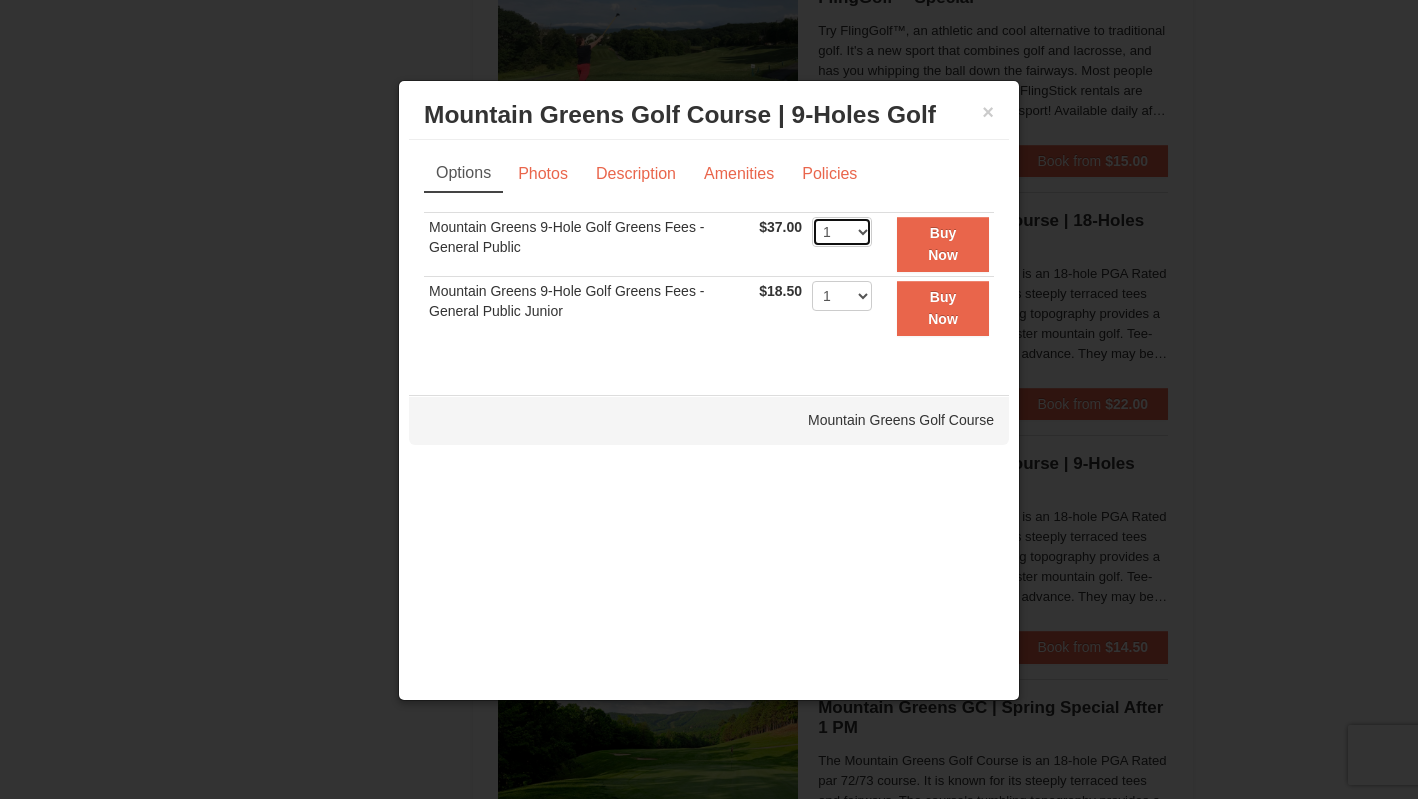 click on "1
2
3
4
5
6
7
8
9
10
11
12
13
14
15
16
17
18
19
20" at bounding box center [842, 232] 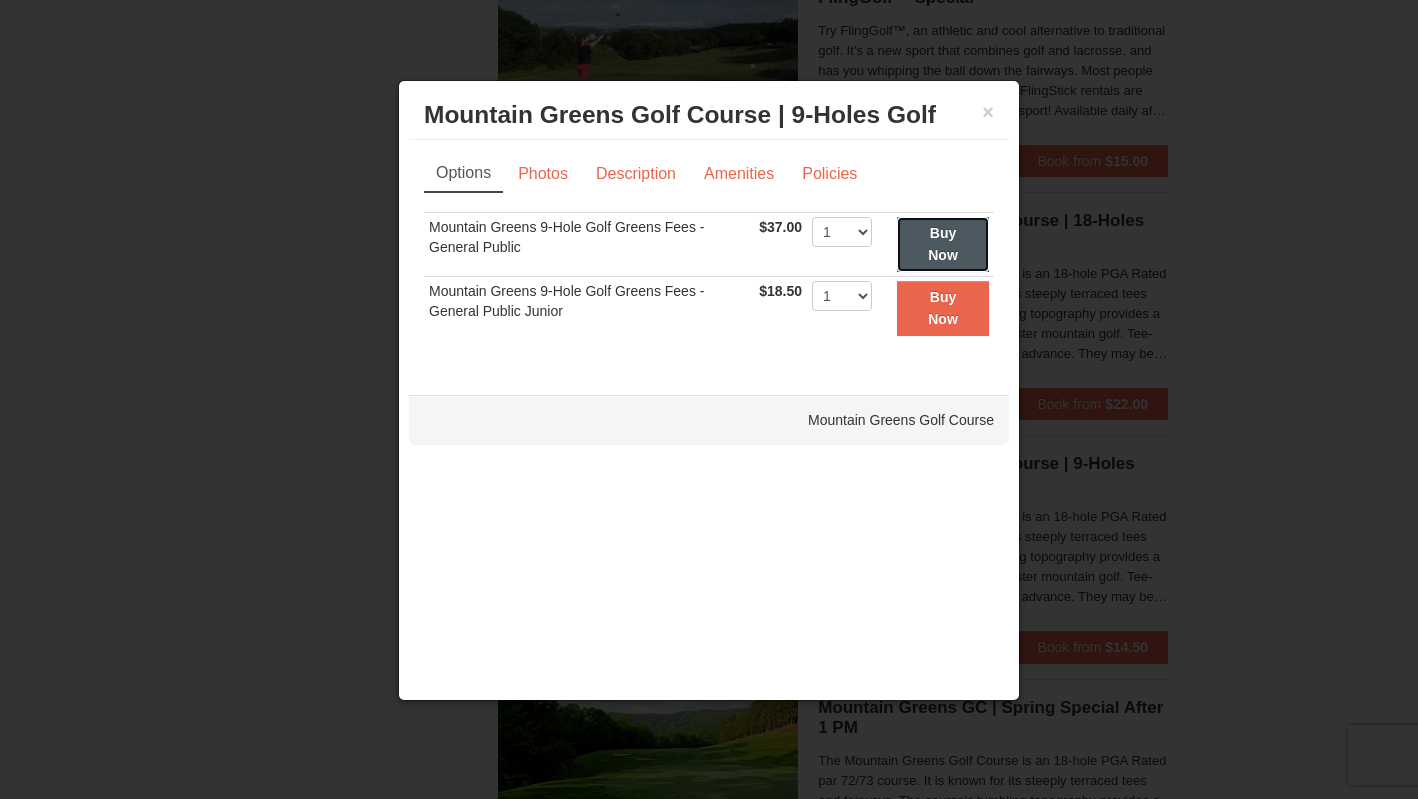 click on "Buy Now" at bounding box center (943, 244) 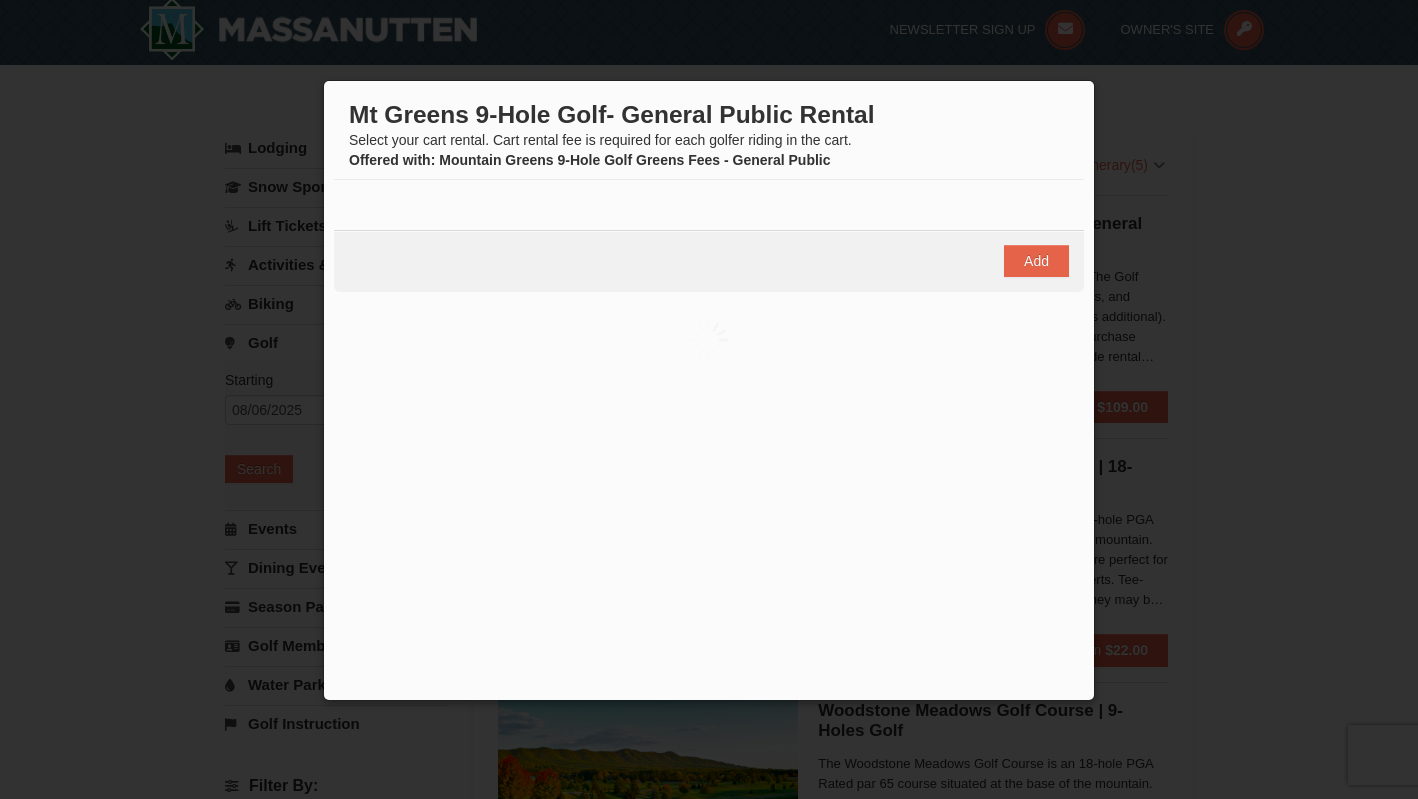 scroll, scrollTop: 6, scrollLeft: 0, axis: vertical 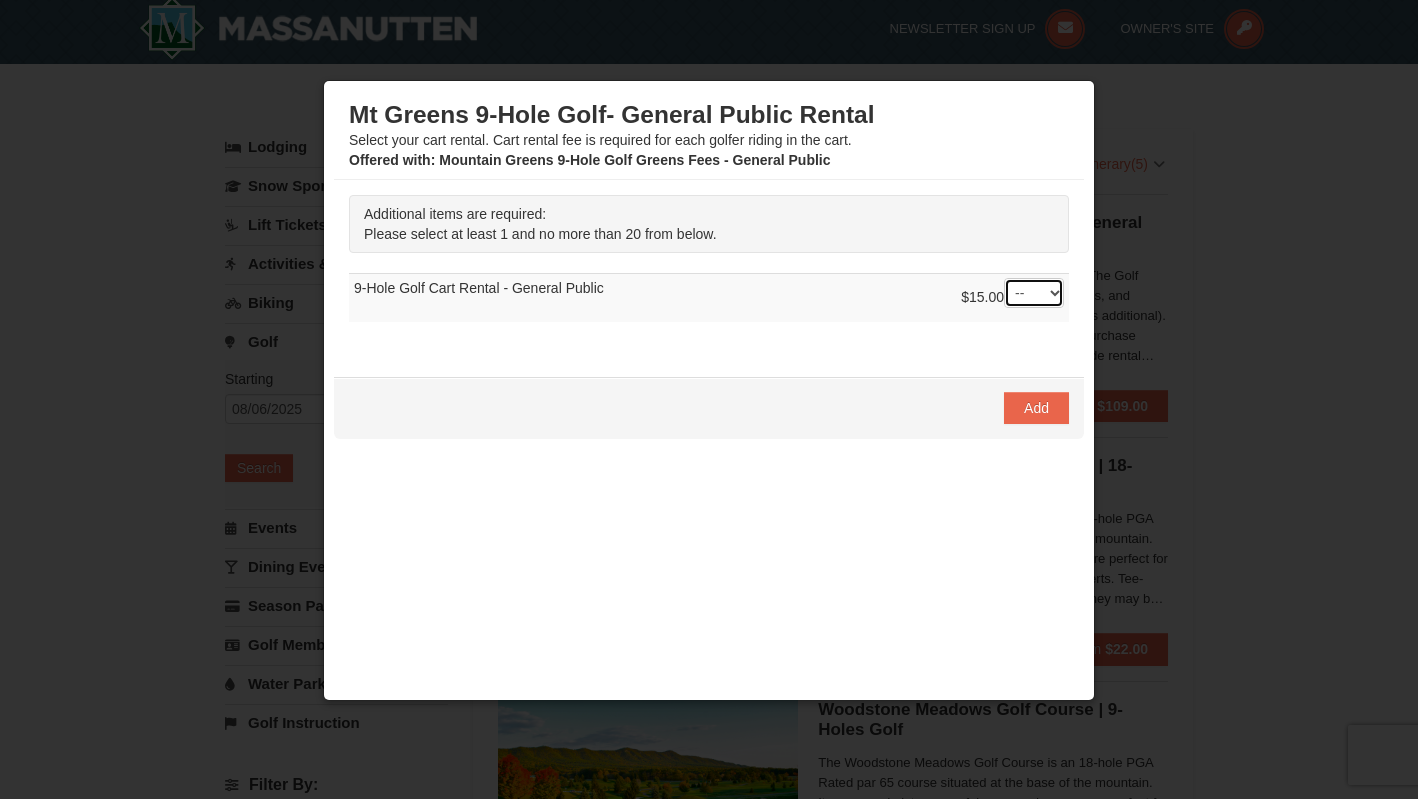 click on "--
01
02
03
04
05
06
07
08" at bounding box center (1034, 293) 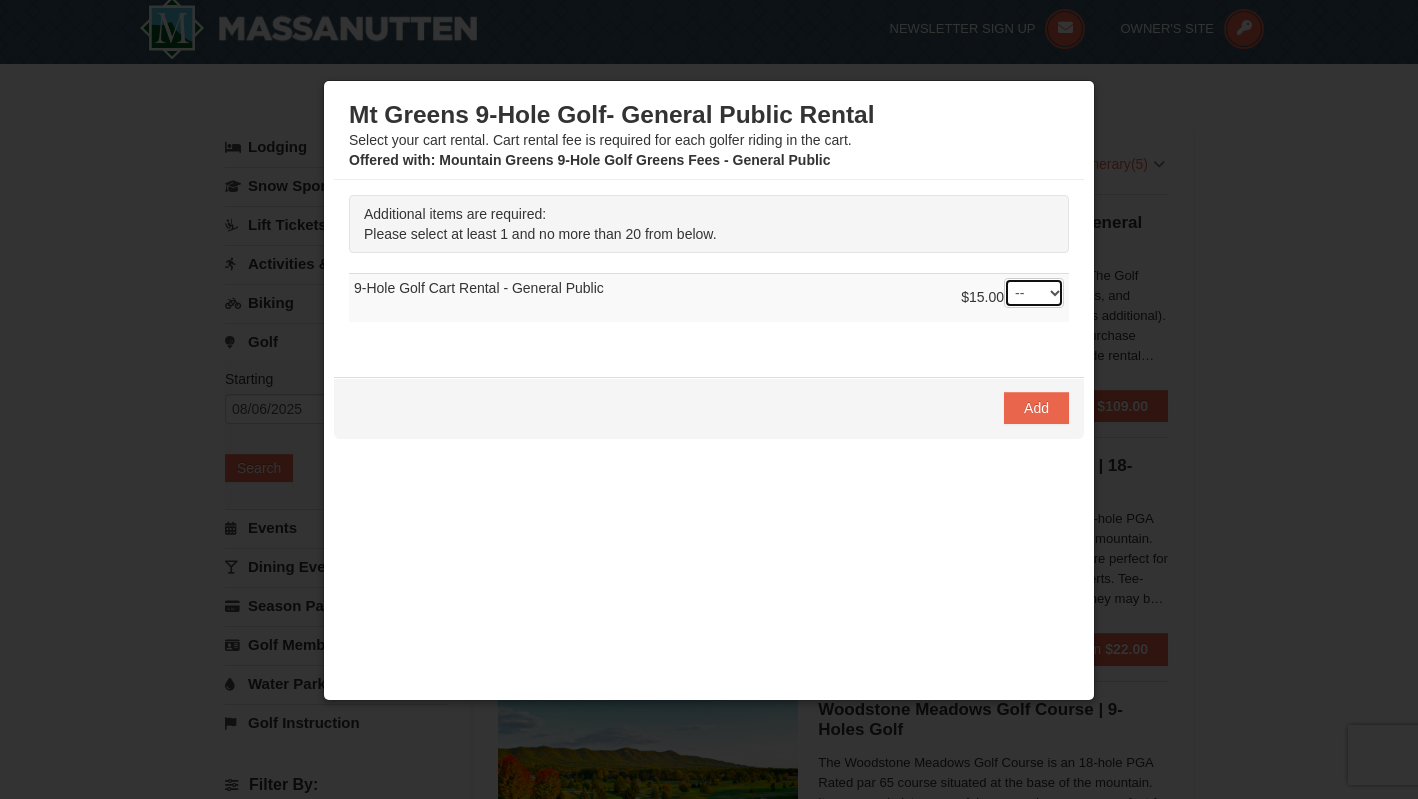 select on "1" 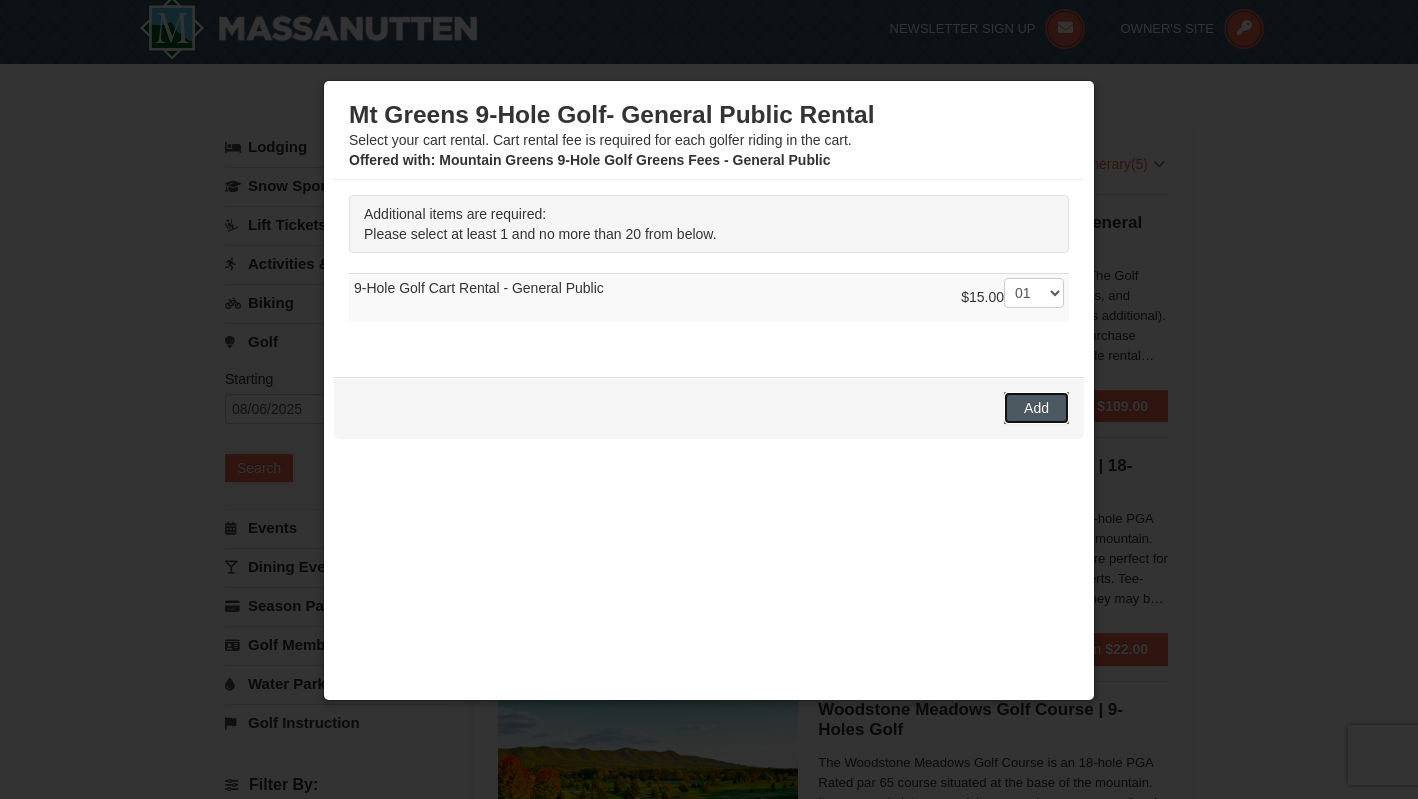 click on "Add" at bounding box center (1036, 408) 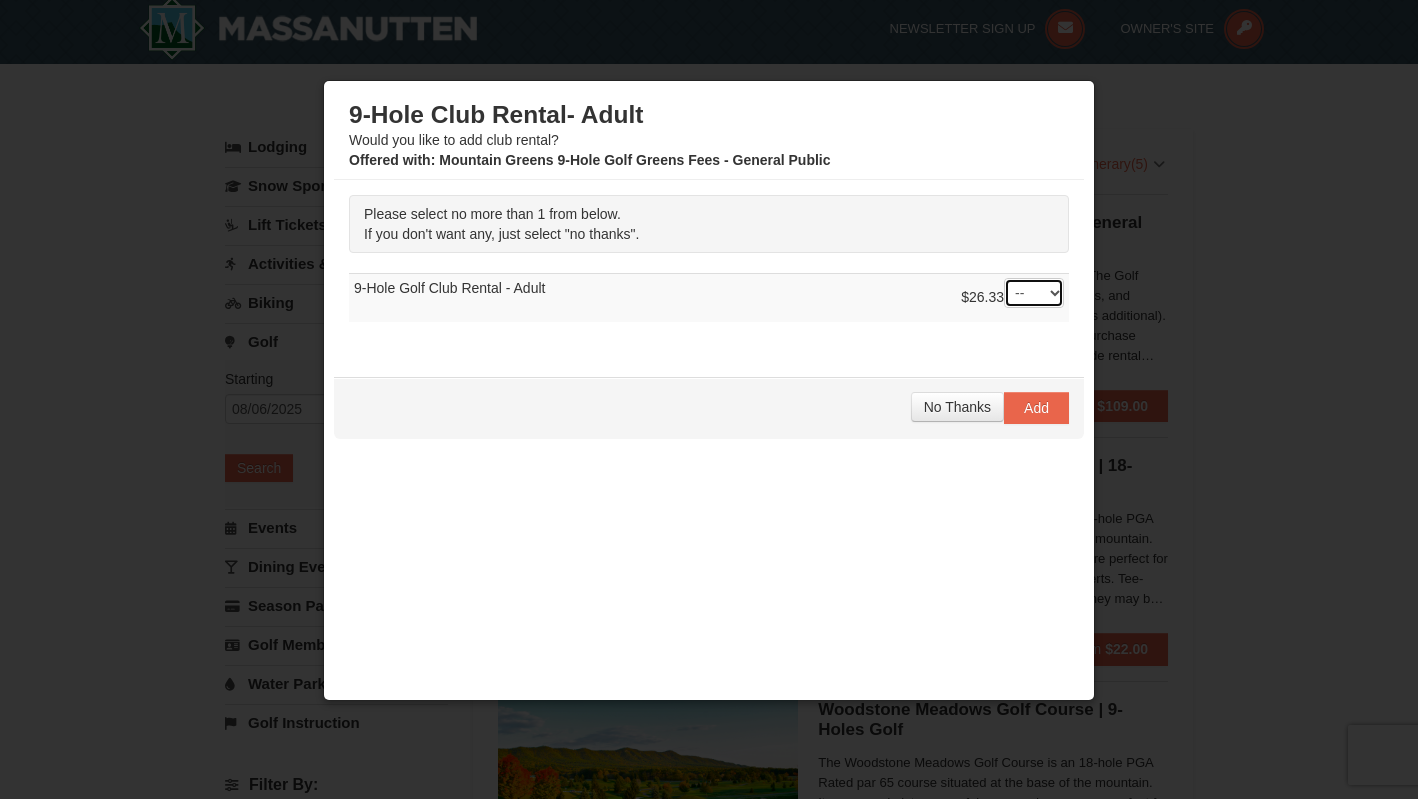 click on "--
01" at bounding box center (1034, 293) 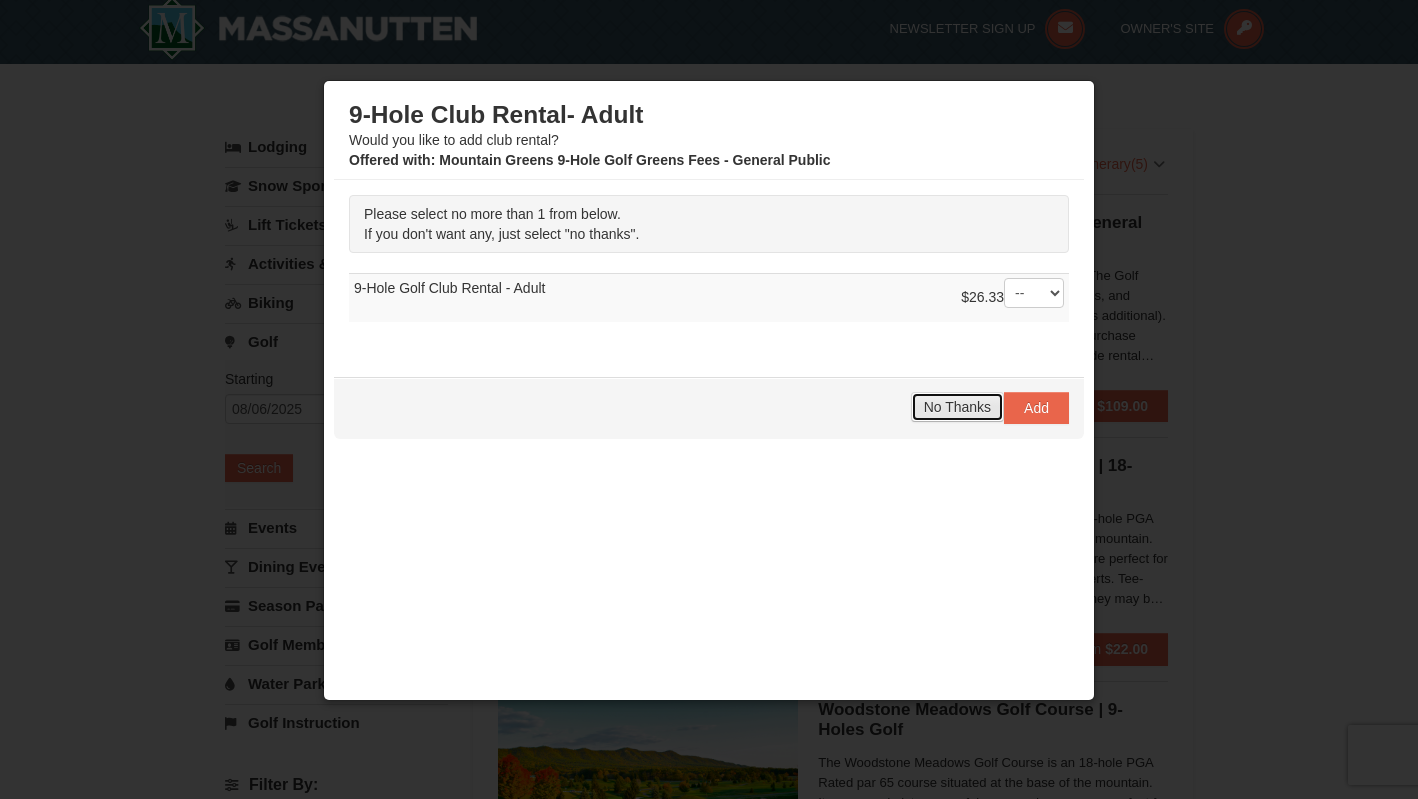 click on "No Thanks" at bounding box center (957, 407) 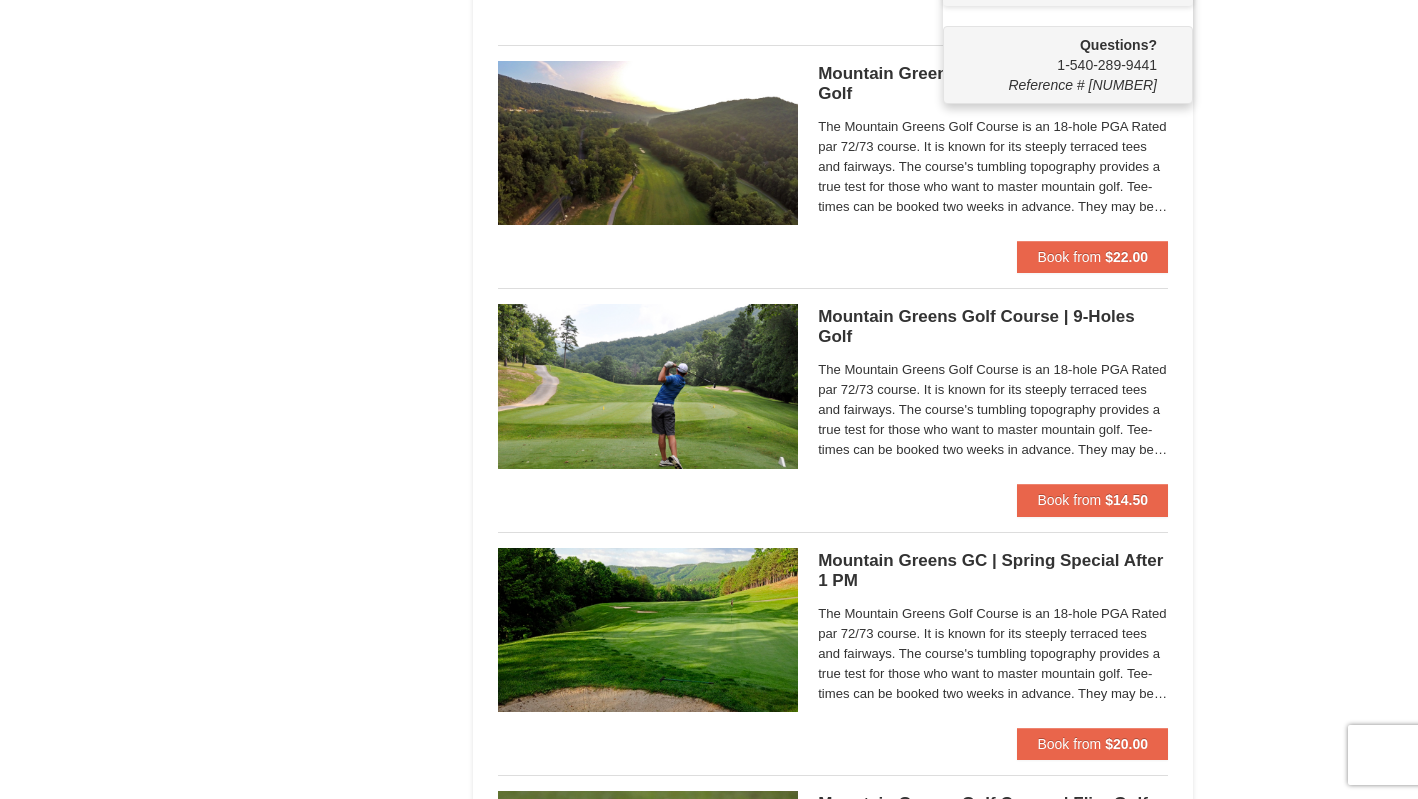 scroll, scrollTop: 1377, scrollLeft: 0, axis: vertical 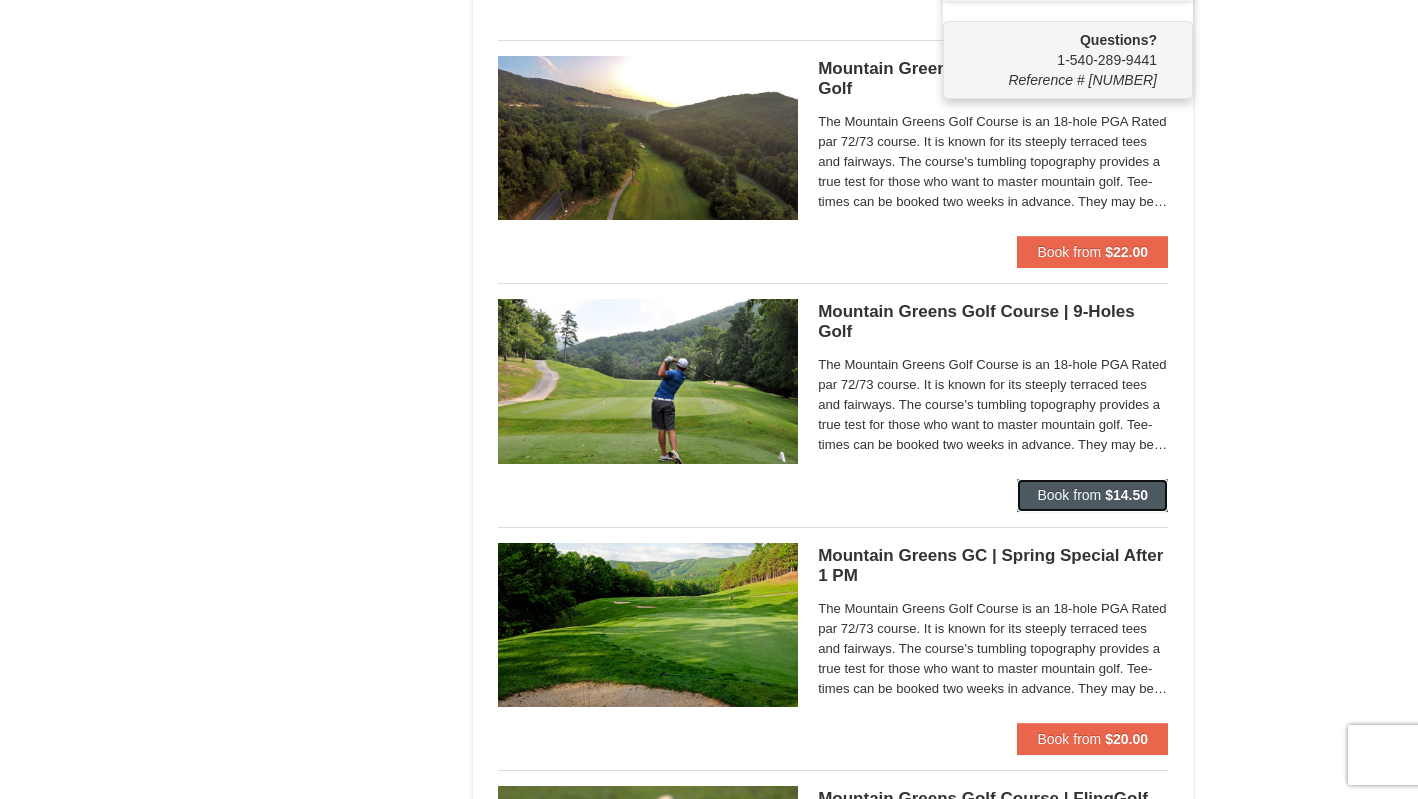click on "Book from" at bounding box center [1069, 495] 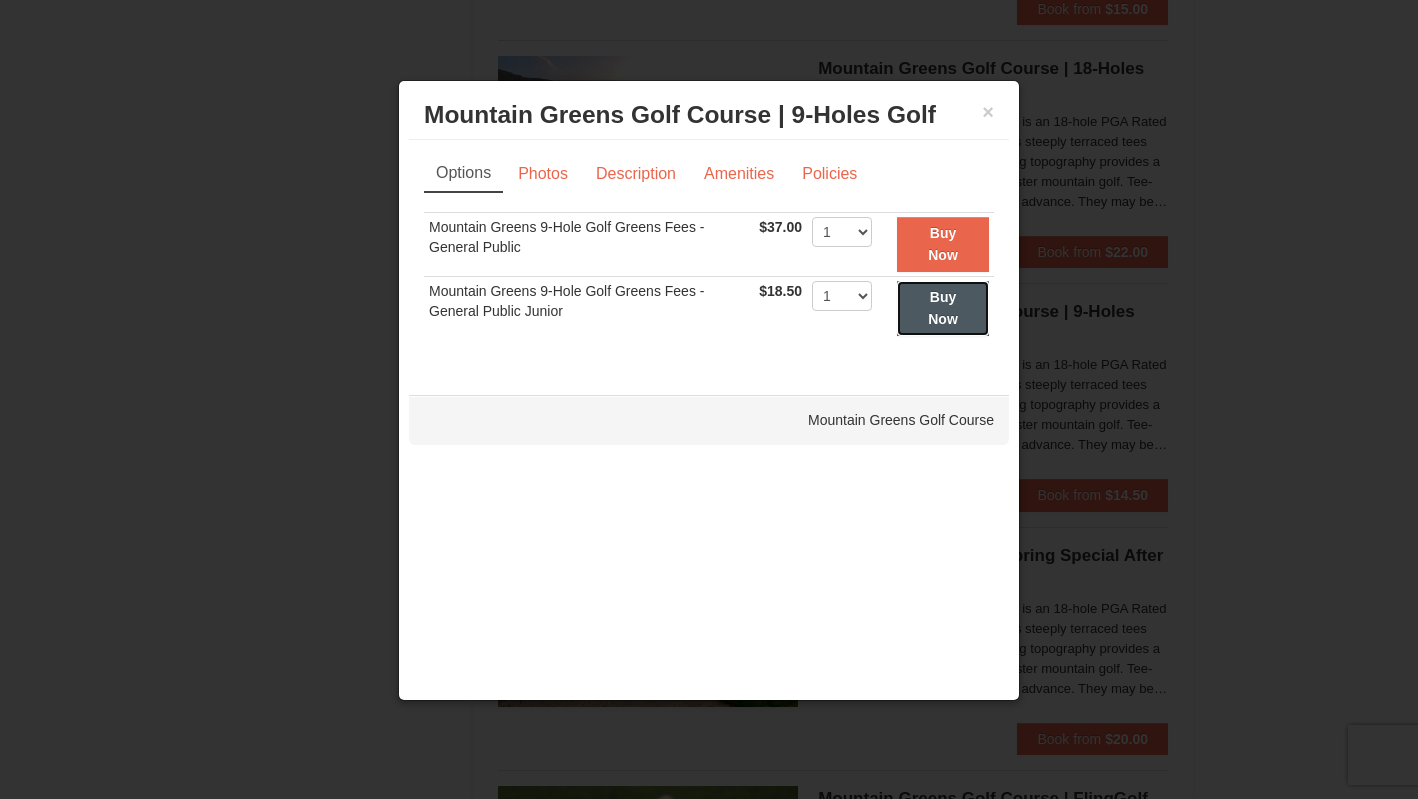 click on "Buy Now" at bounding box center [943, 308] 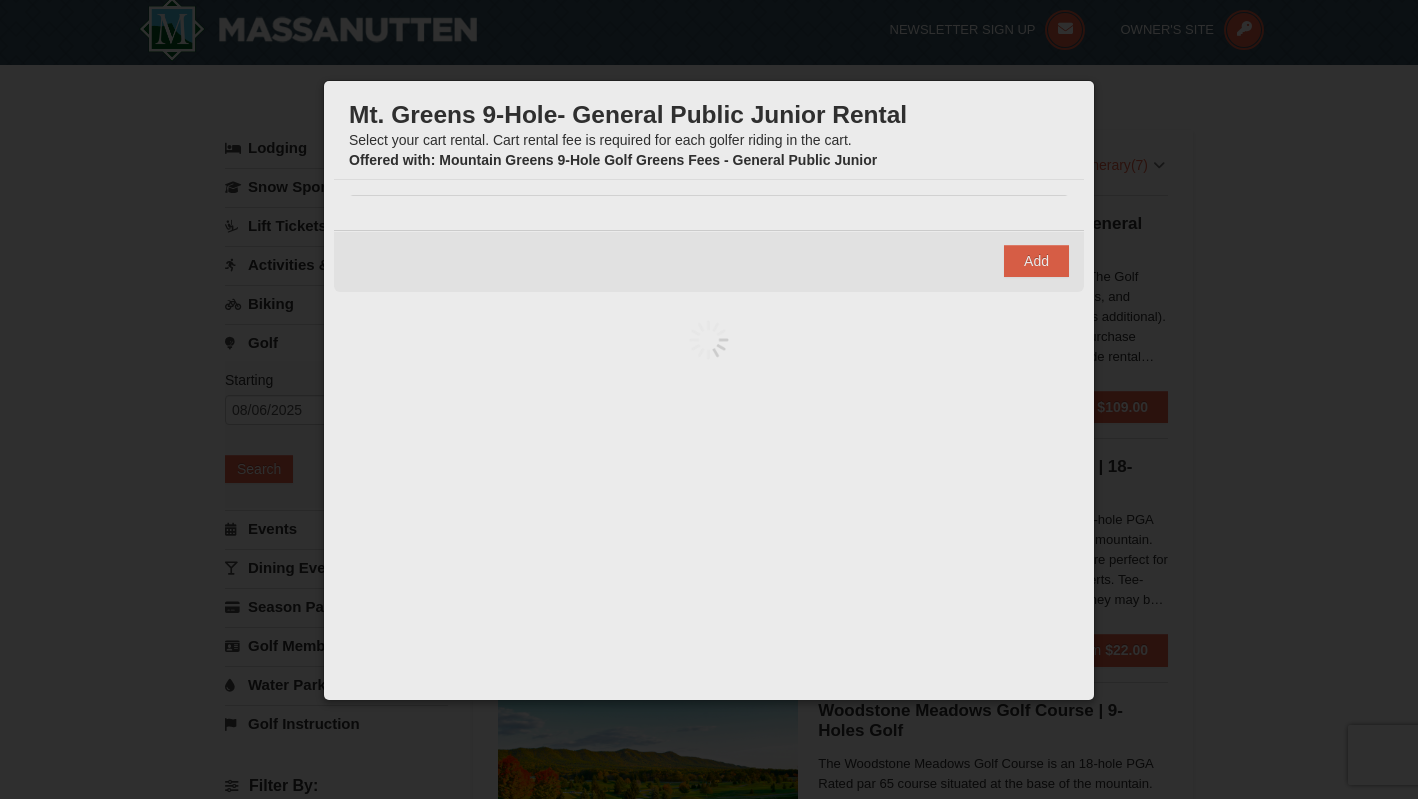 scroll, scrollTop: 6, scrollLeft: 0, axis: vertical 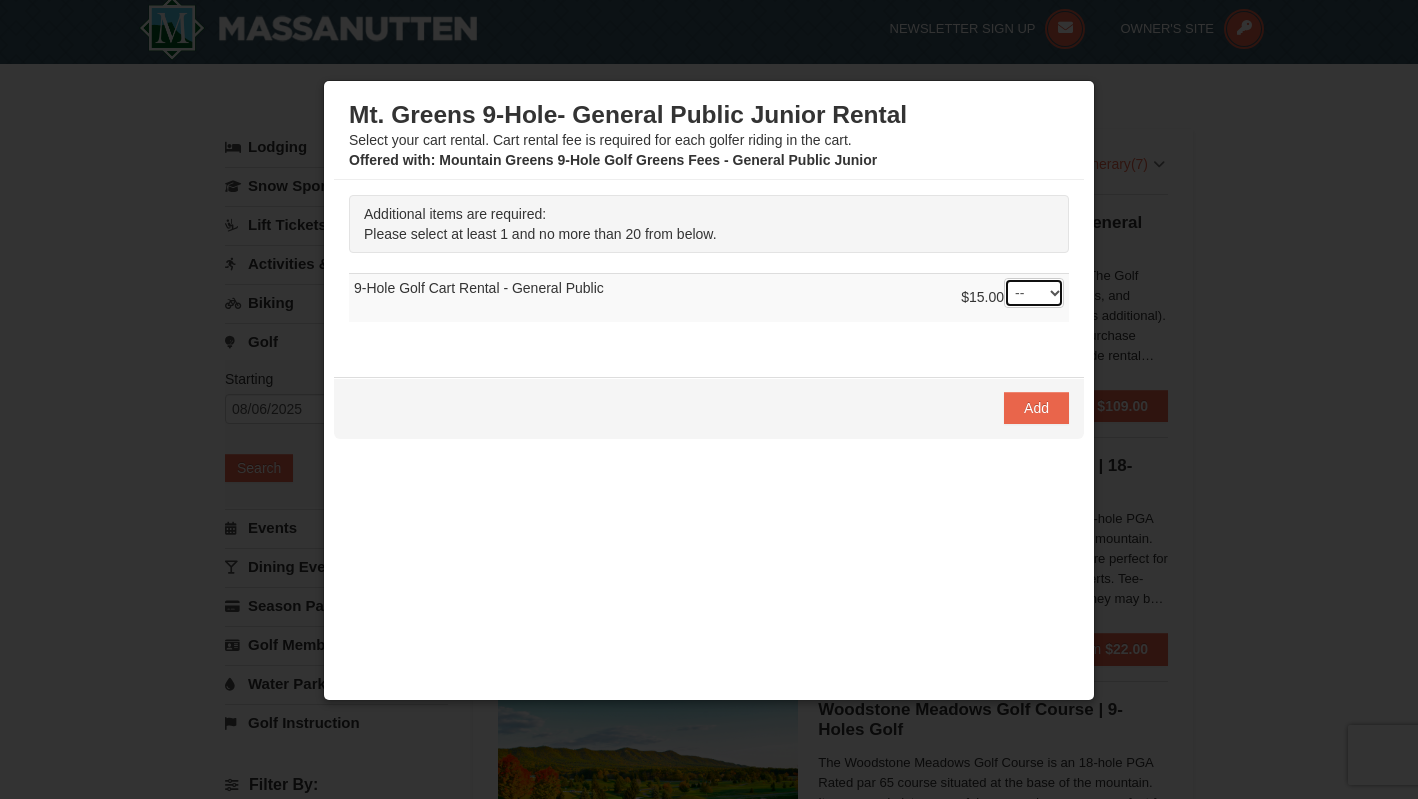 click on "--
01
02
03
04
05
06
07
08" at bounding box center [1034, 293] 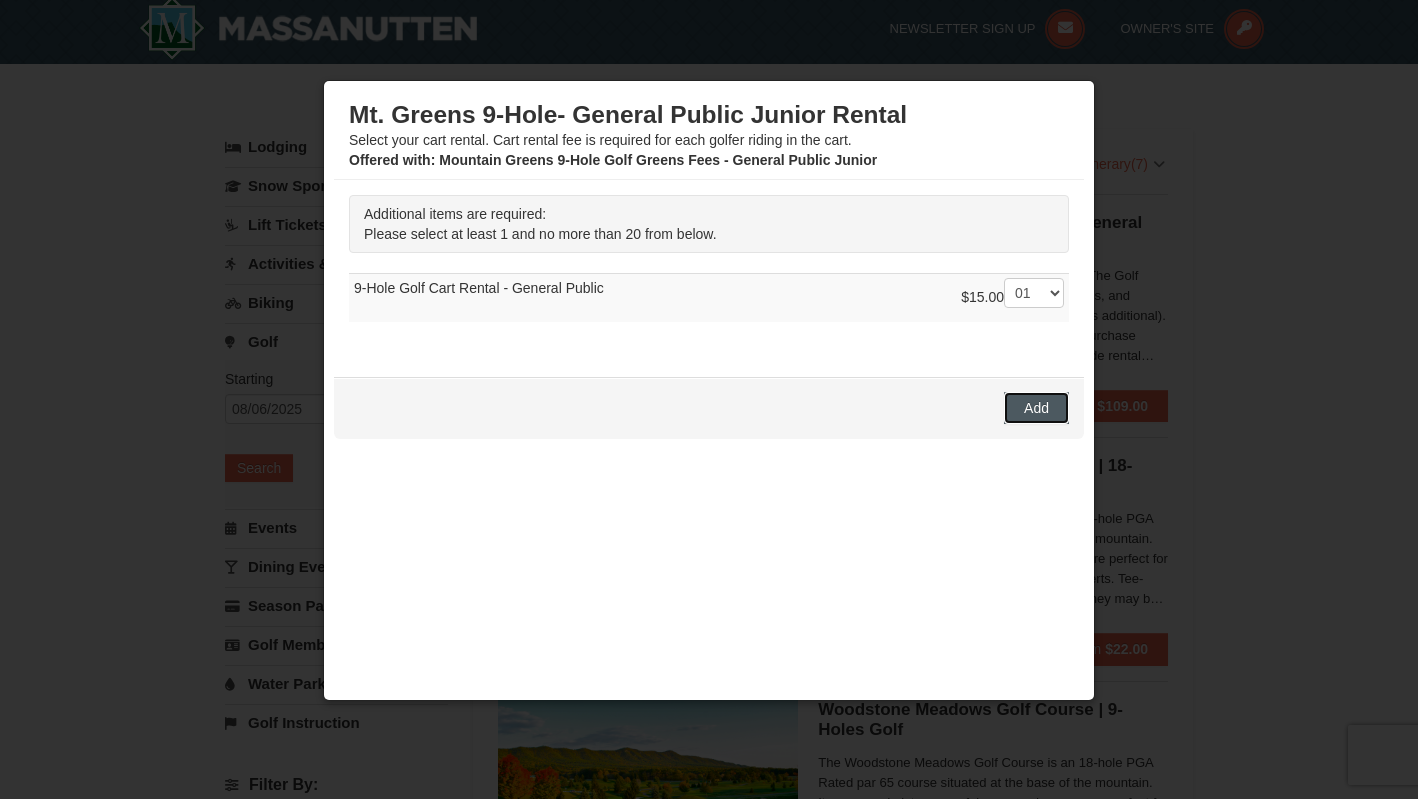 click on "Add" at bounding box center [1036, 408] 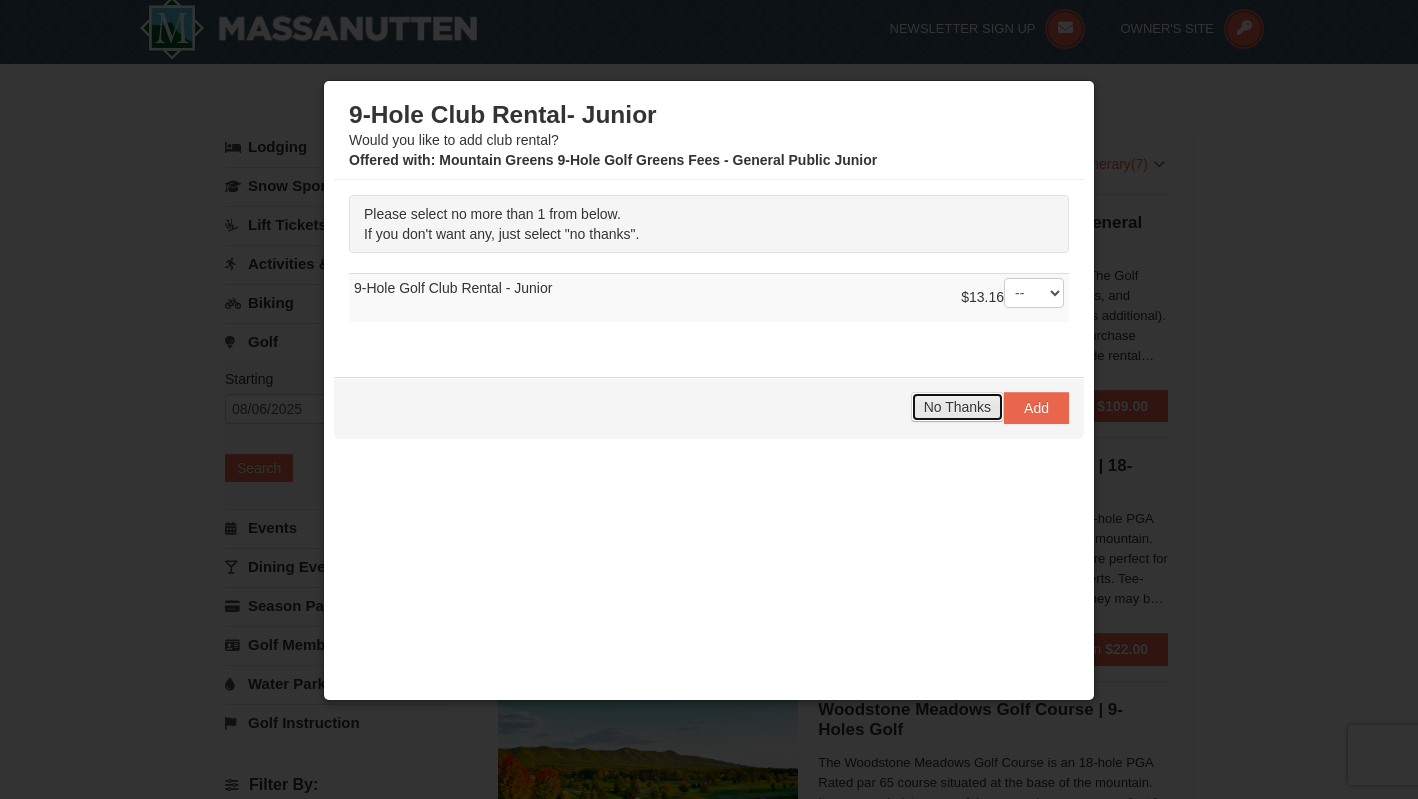 click on "No Thanks" at bounding box center (957, 407) 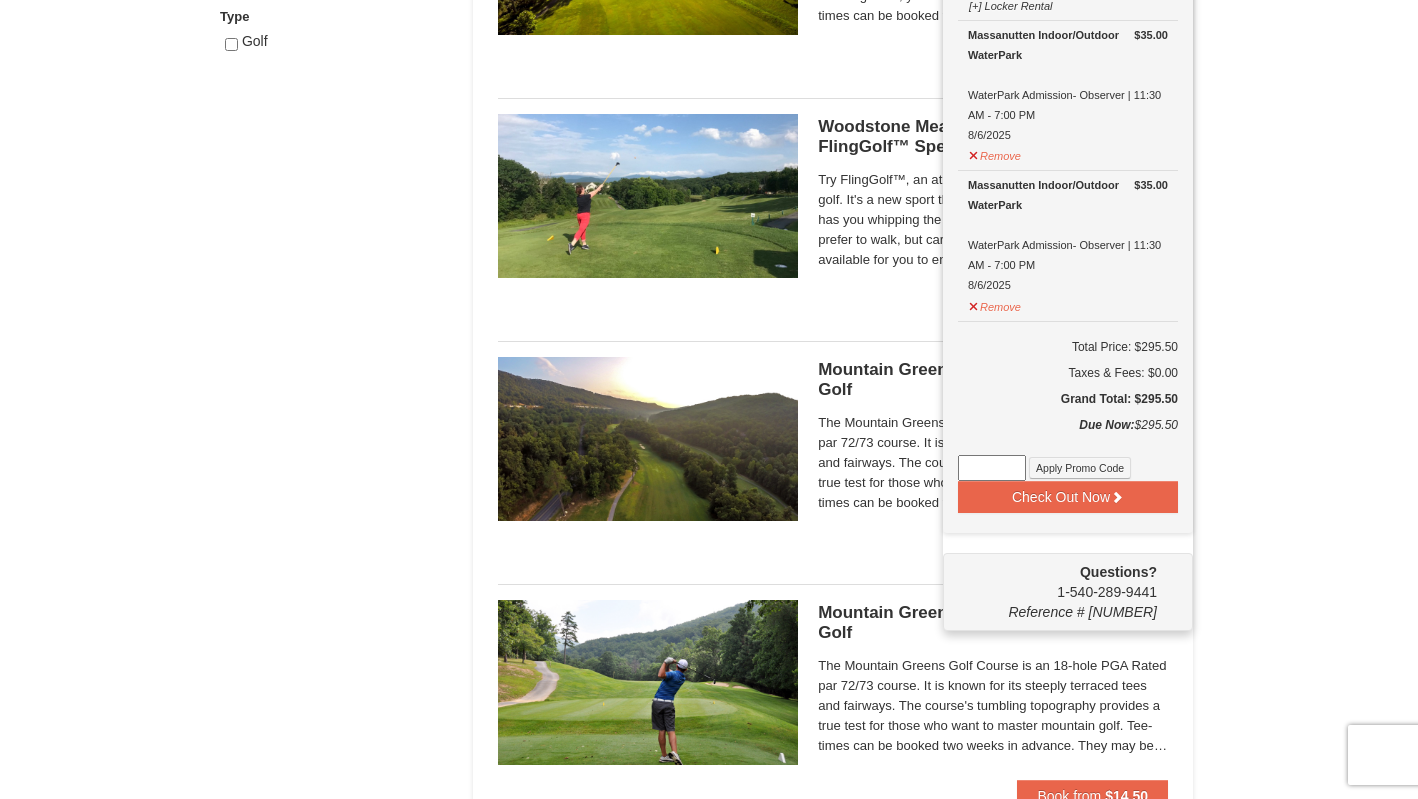 scroll, scrollTop: 1079, scrollLeft: 0, axis: vertical 